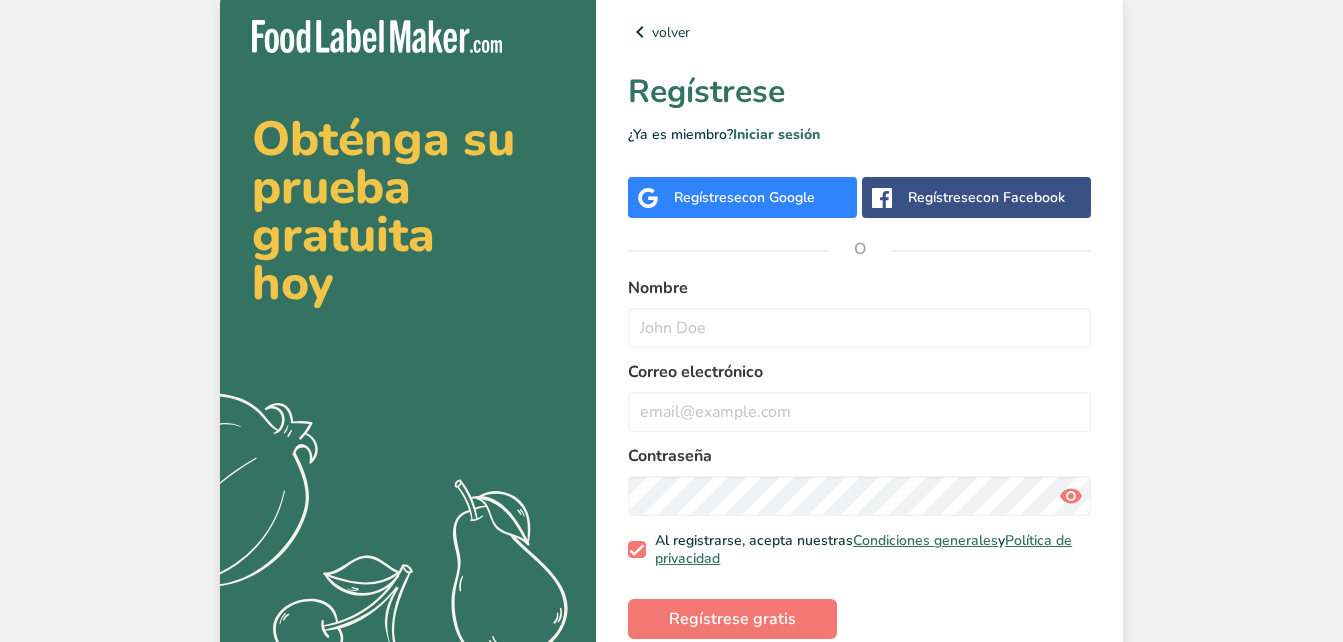 scroll, scrollTop: 0, scrollLeft: 0, axis: both 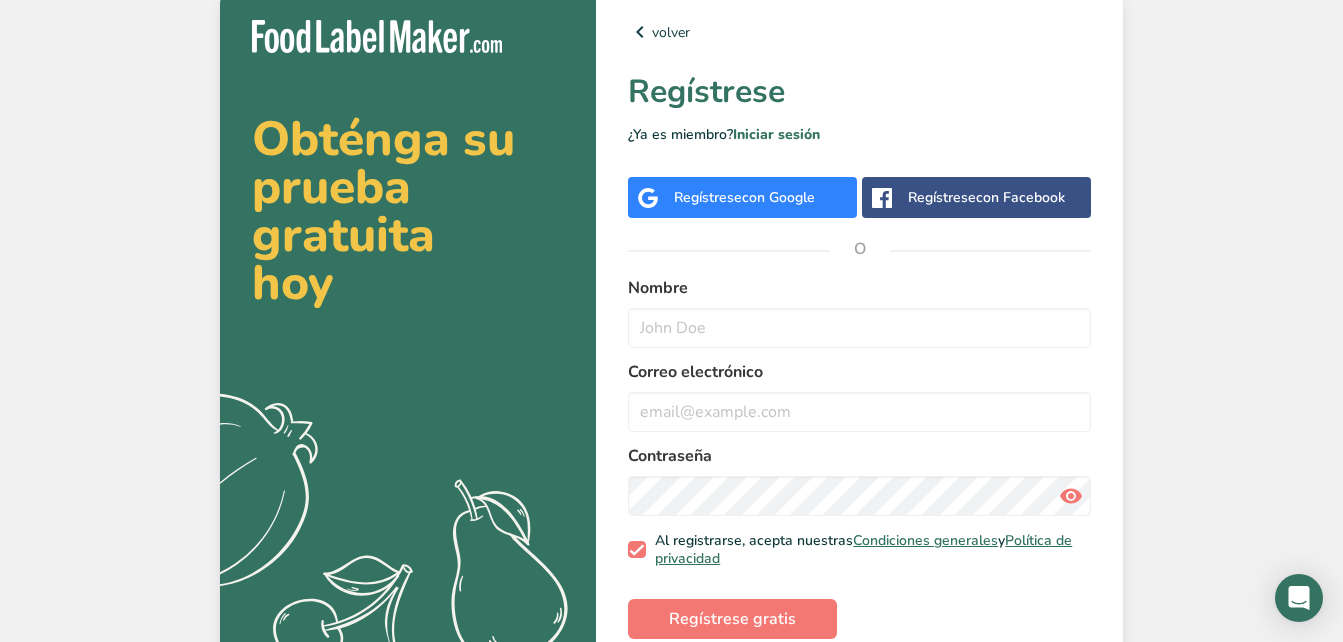 click on "con Google" at bounding box center (778, 197) 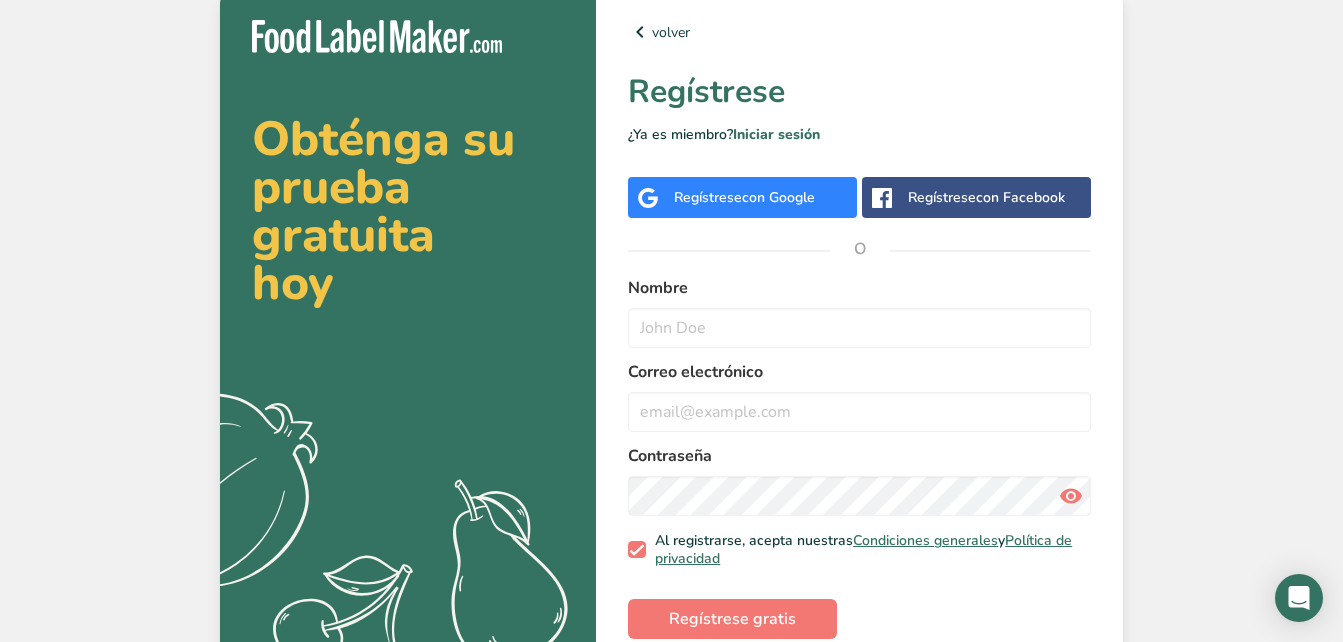 scroll, scrollTop: 0, scrollLeft: 0, axis: both 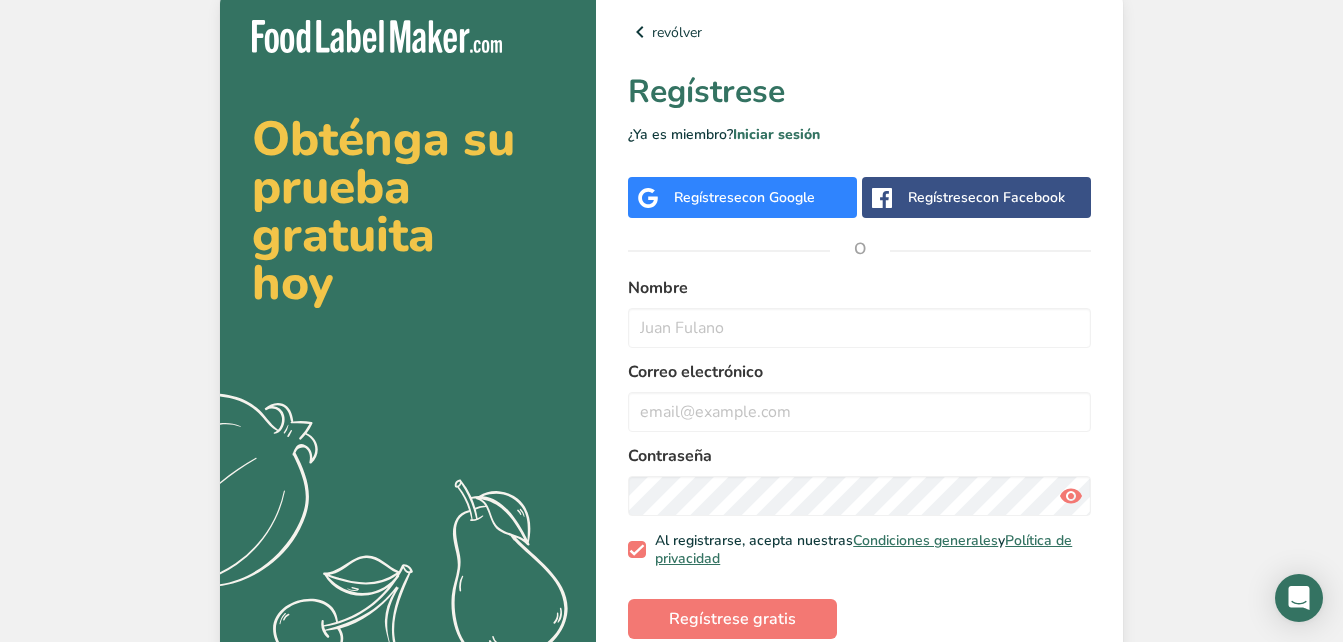 click on "Regístrese  con Google" at bounding box center (742, 197) 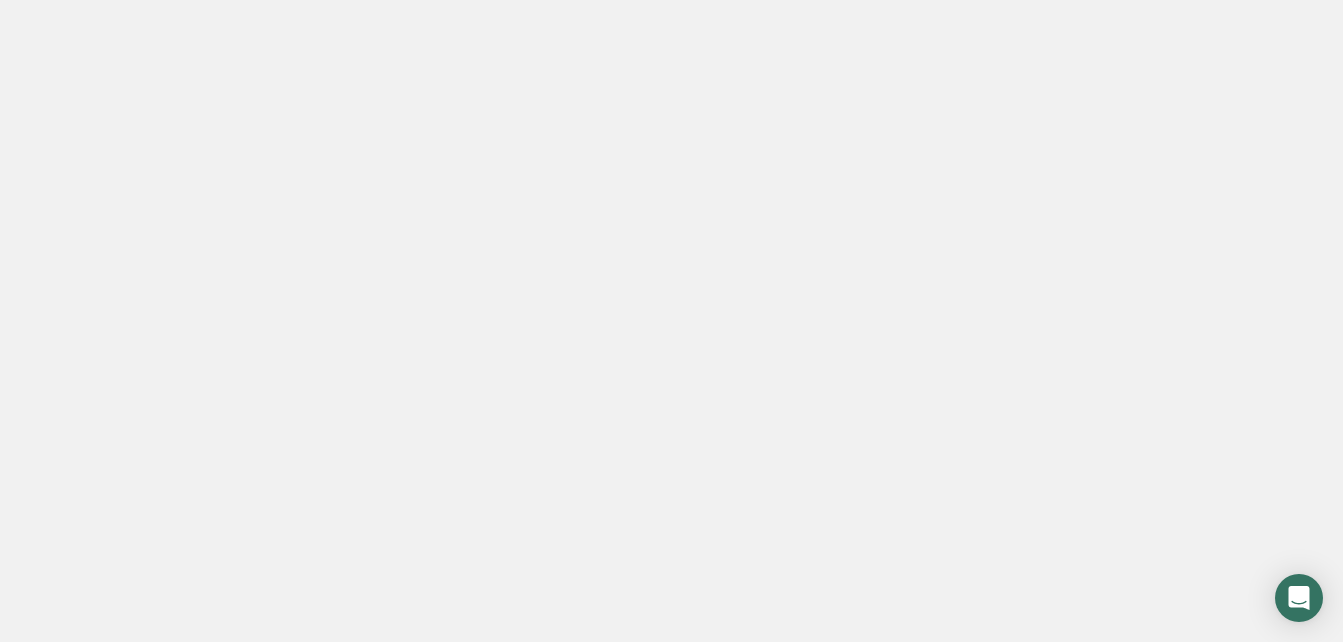 scroll, scrollTop: 0, scrollLeft: 0, axis: both 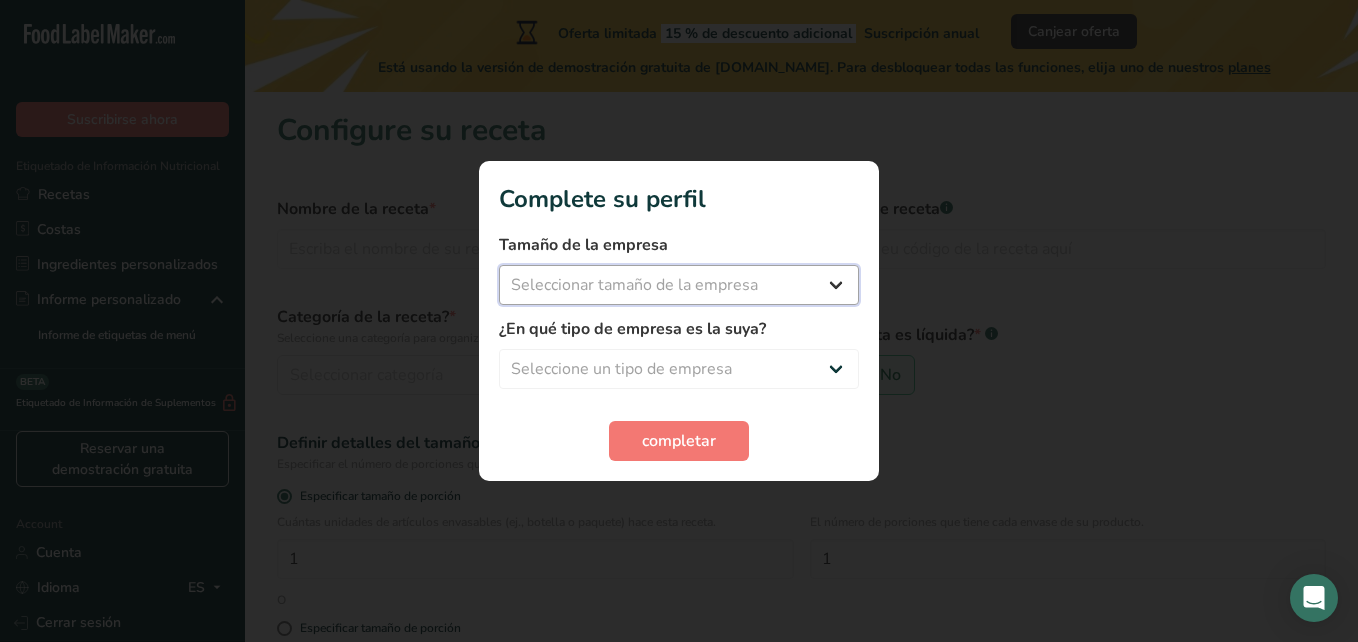click on "Seleccionar tamaño de la empresa
Menos de 10 empleados
De 10 a 50 empleados
De 51 a 500 empleados
Más de 500 empleados" at bounding box center (679, 285) 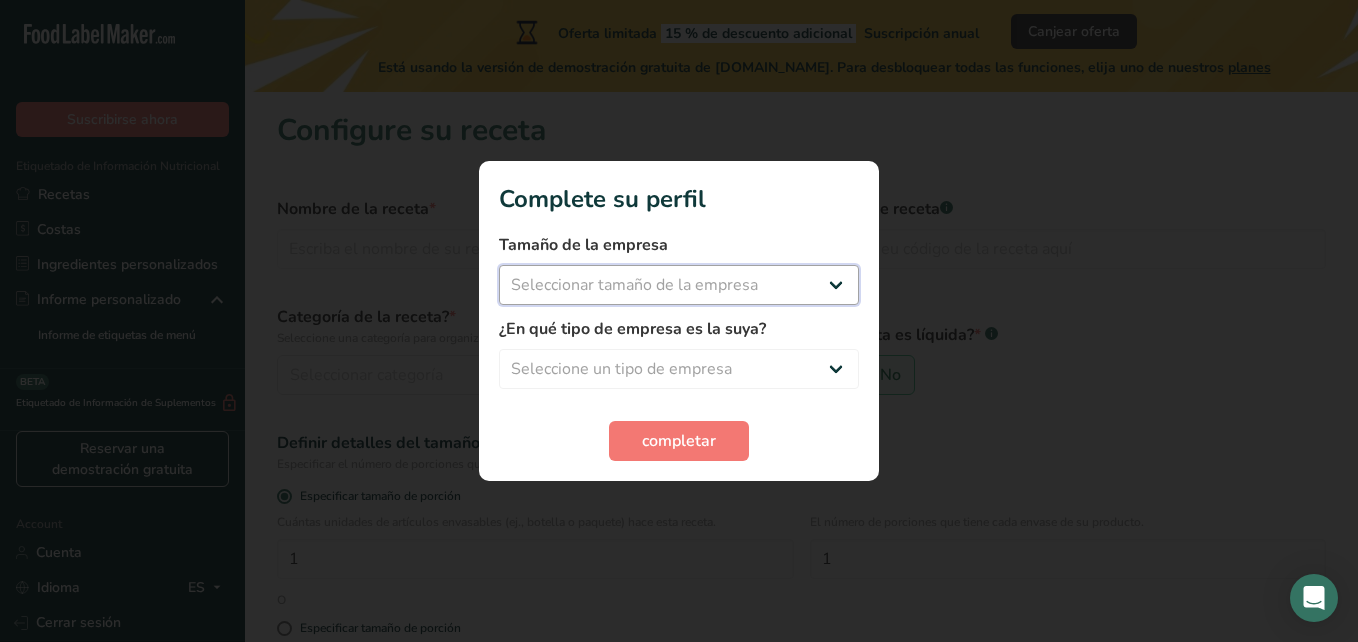 select on "1" 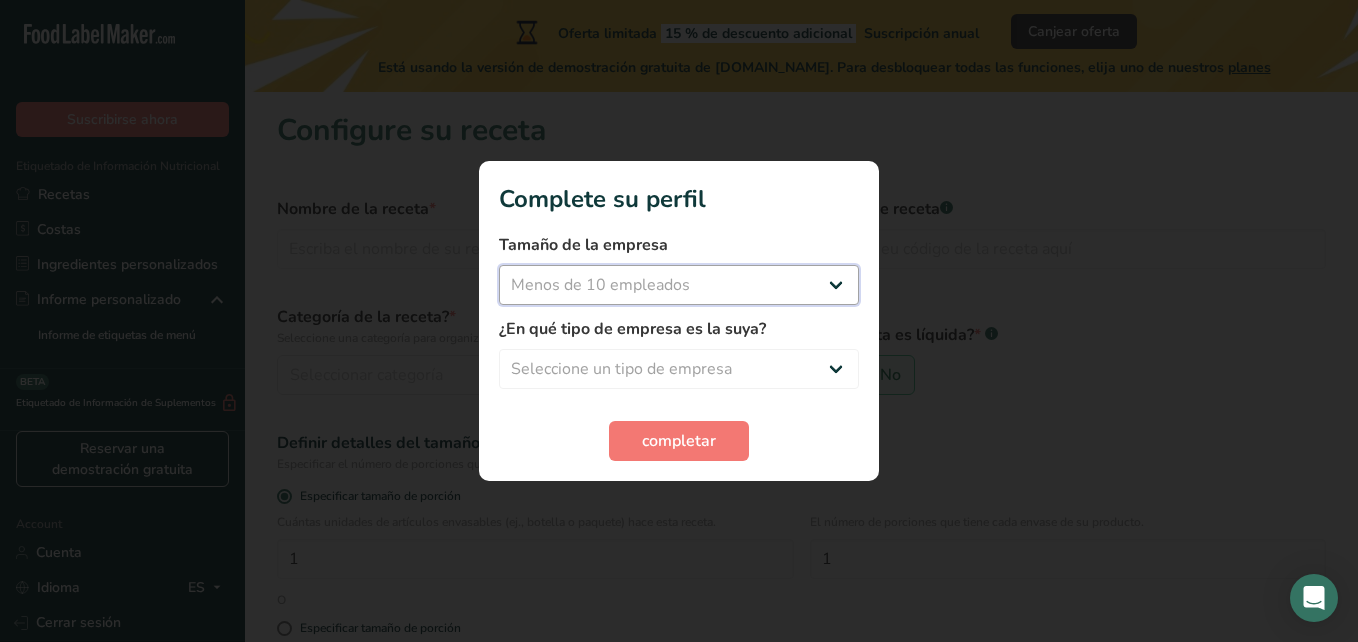 click on "Seleccionar tamaño de la empresa
Menos de 10 empleados
De 10 a 50 empleados
De 51 a 500 empleados
Más de 500 empleados" at bounding box center [679, 285] 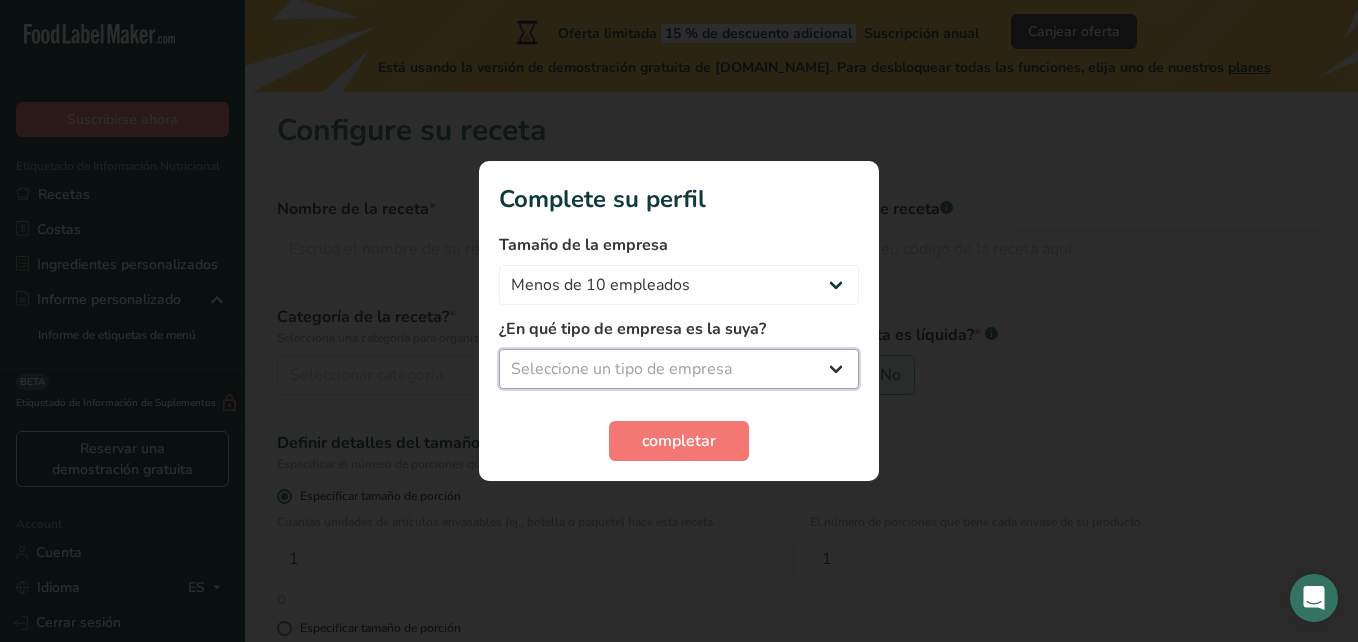 click on "Seleccione un tipo de empresa
Fabricante de alimentos envasados
Restaurante y cafetería
[GEOGRAPHIC_DATA]
Empresa de comidas preparadas y cáterin
Nutricionista
Bloguero gastronómico
Entrenador personal
Otro" at bounding box center (679, 369) 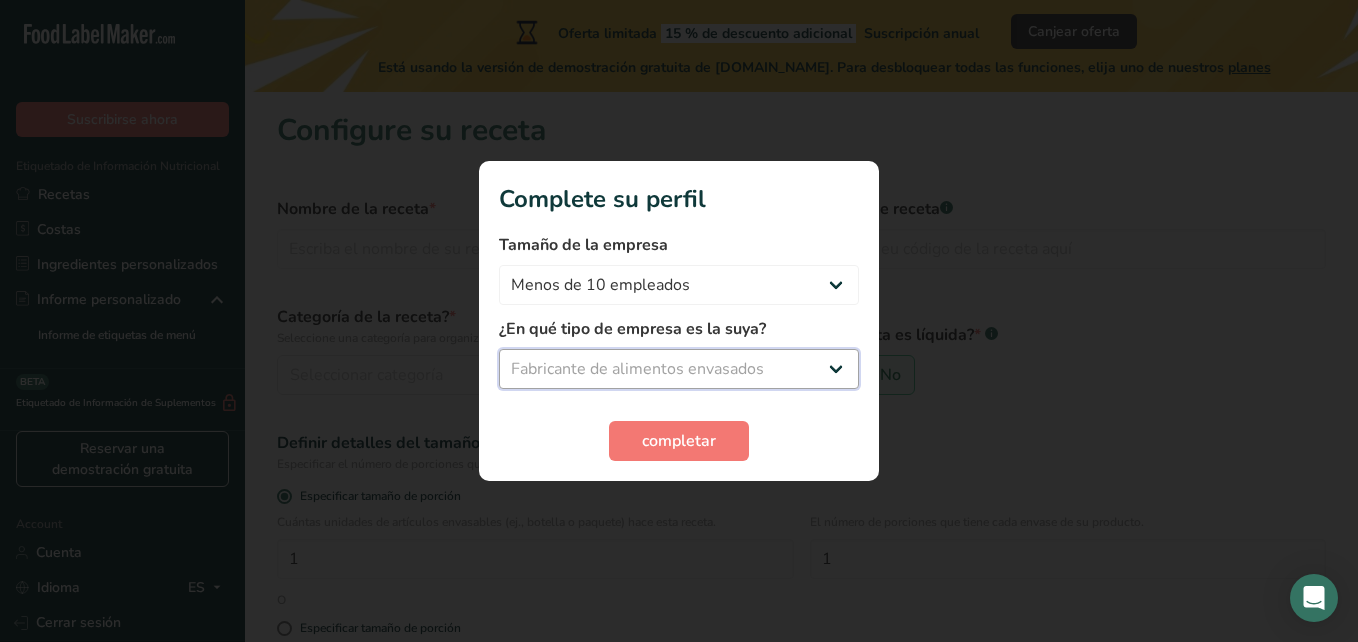 click on "Seleccione un tipo de empresa
Fabricante de alimentos envasados
Restaurante y cafetería
[GEOGRAPHIC_DATA]
Empresa de comidas preparadas y cáterin
Nutricionista
Bloguero gastronómico
Entrenador personal
Otro" at bounding box center [679, 369] 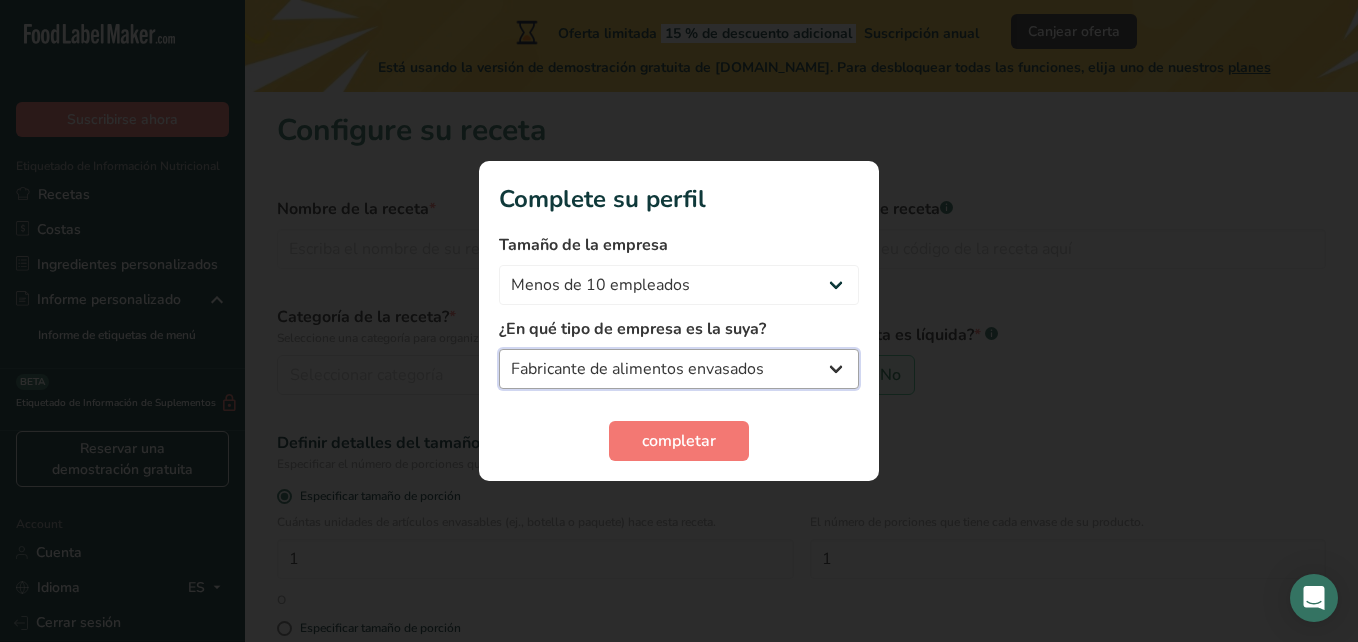 click on "Fabricante de alimentos envasados
Restaurante y cafetería
[GEOGRAPHIC_DATA]
Empresa de comidas preparadas y cáterin
Nutricionista
Bloguero gastronómico
Entrenador personal
Otro" at bounding box center (679, 369) 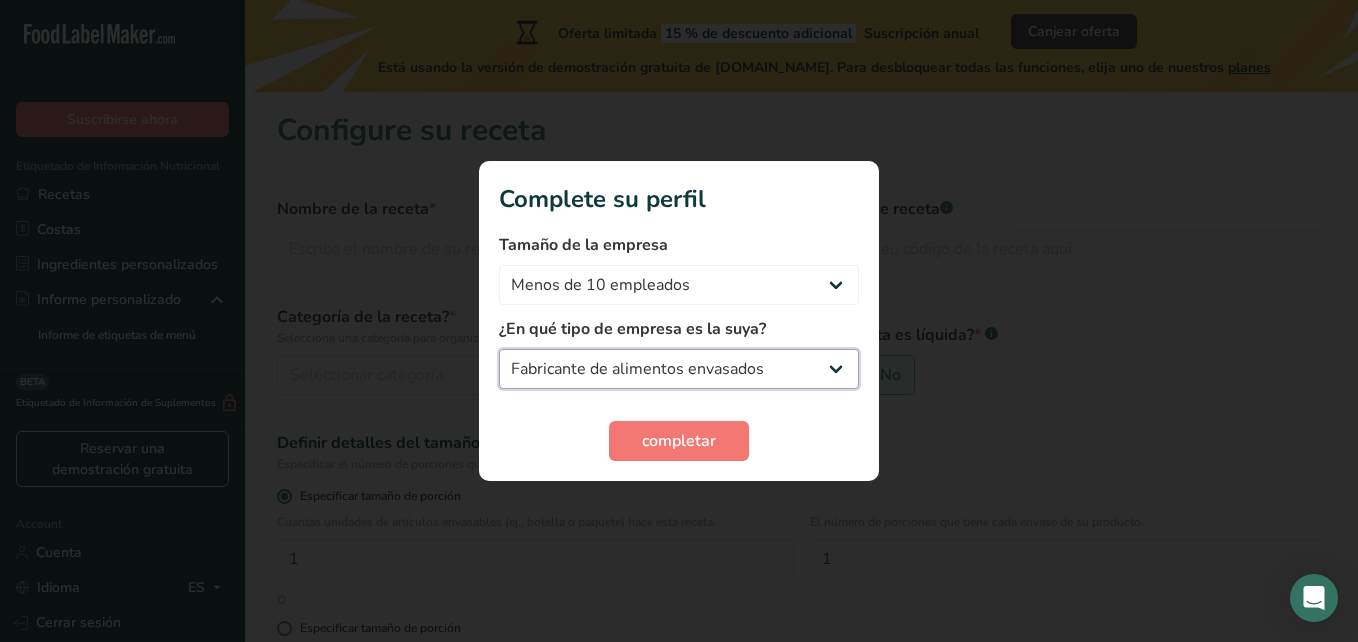 select on "5" 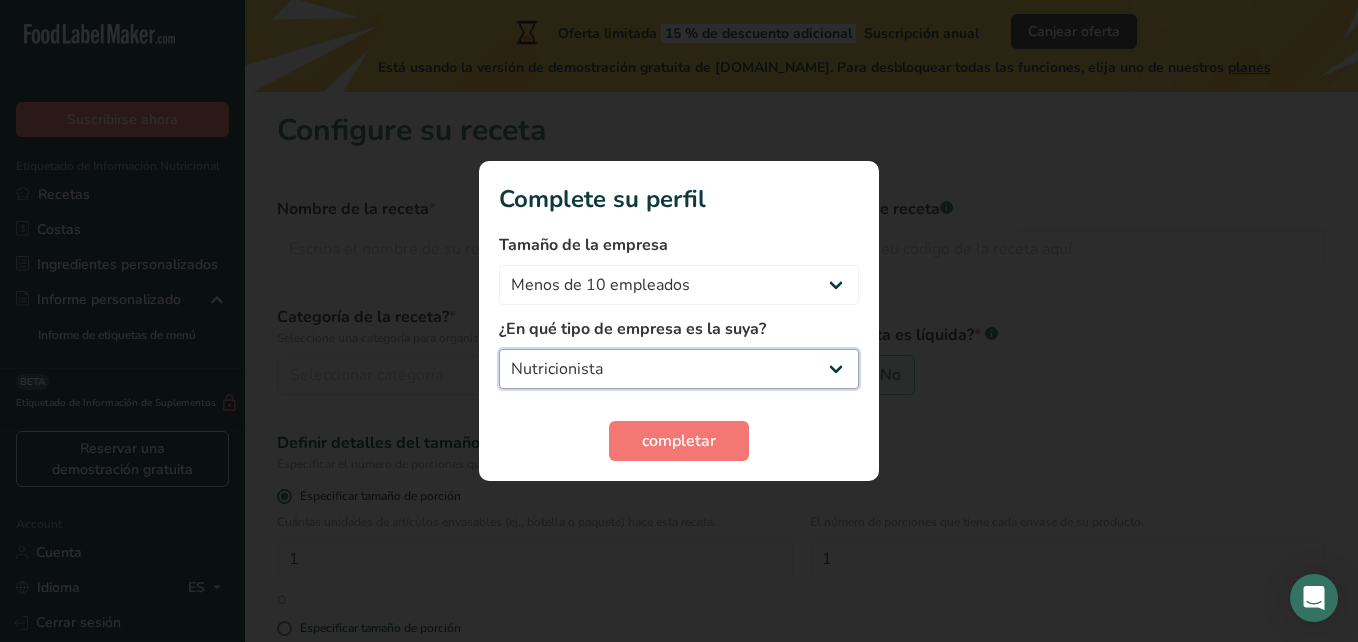 click on "Fabricante de alimentos envasados
Restaurante y cafetería
[GEOGRAPHIC_DATA]
Empresa de comidas preparadas y cáterin
Nutricionista
Bloguero gastronómico
Entrenador personal
Otro" at bounding box center (679, 369) 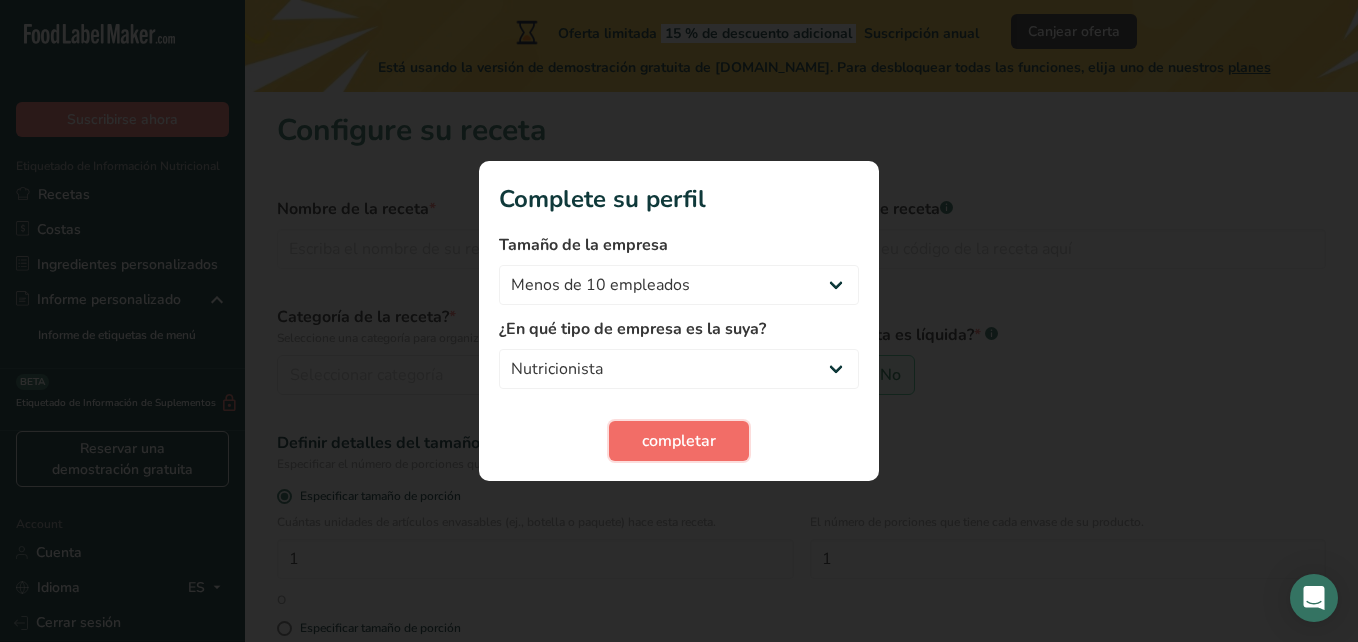 click on "completar" at bounding box center (679, 441) 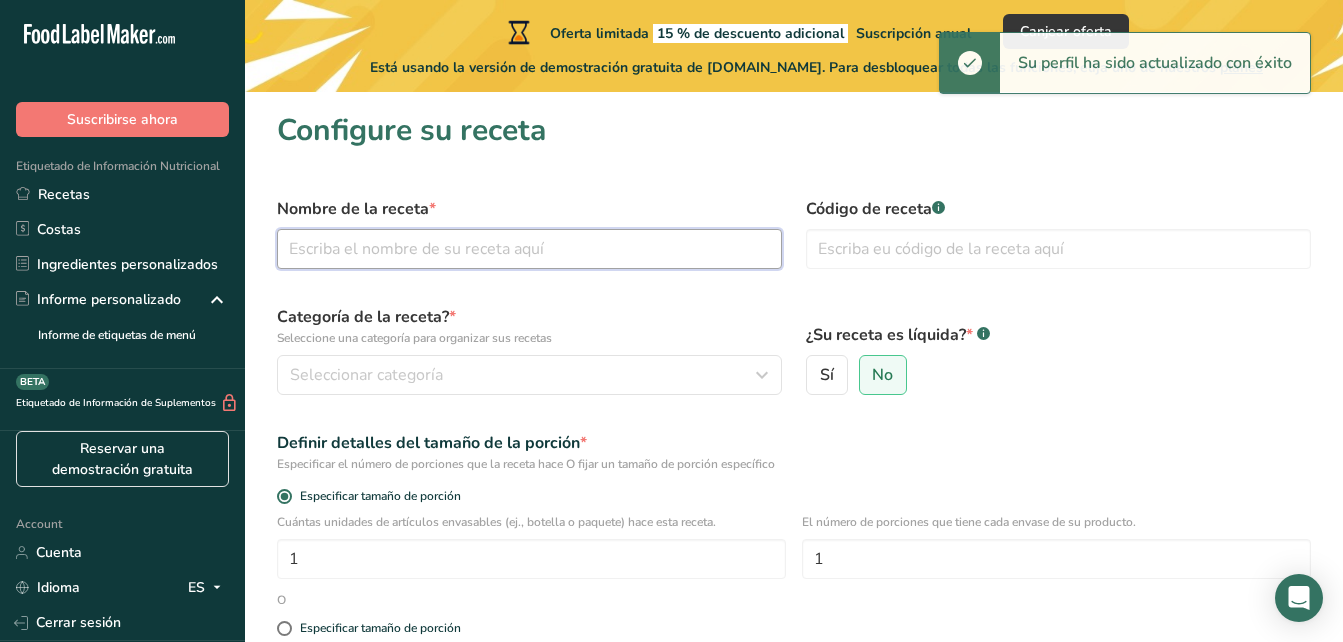 click at bounding box center [529, 249] 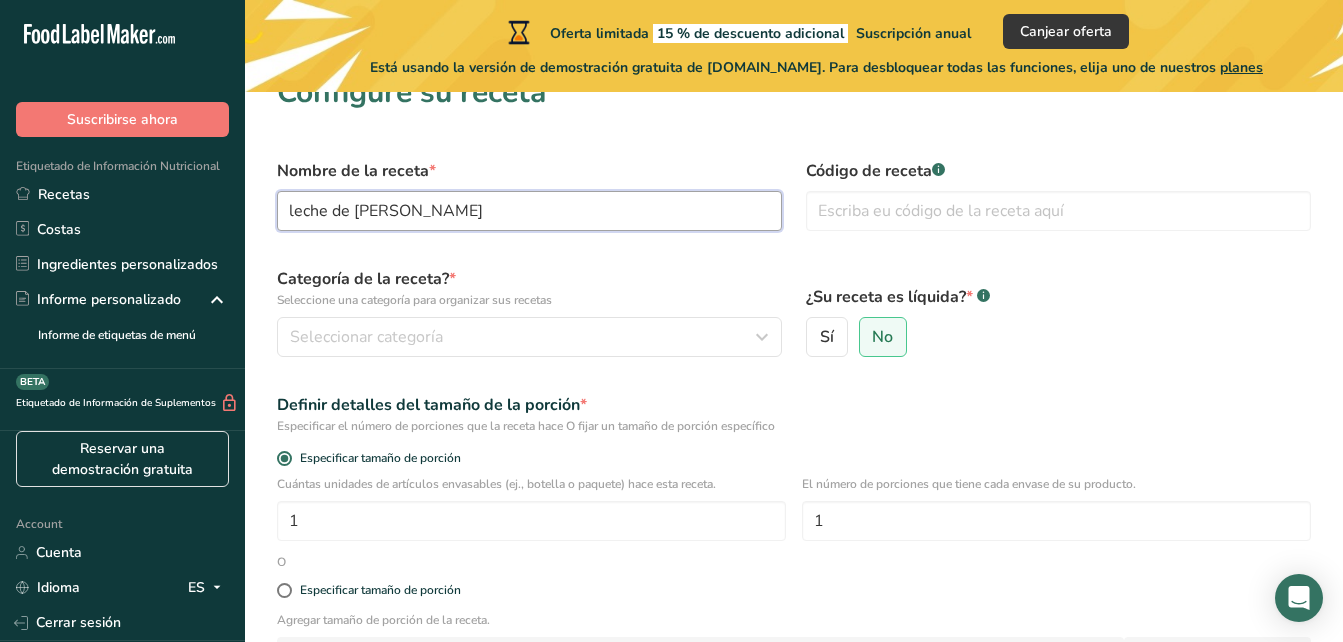 scroll, scrollTop: 66, scrollLeft: 0, axis: vertical 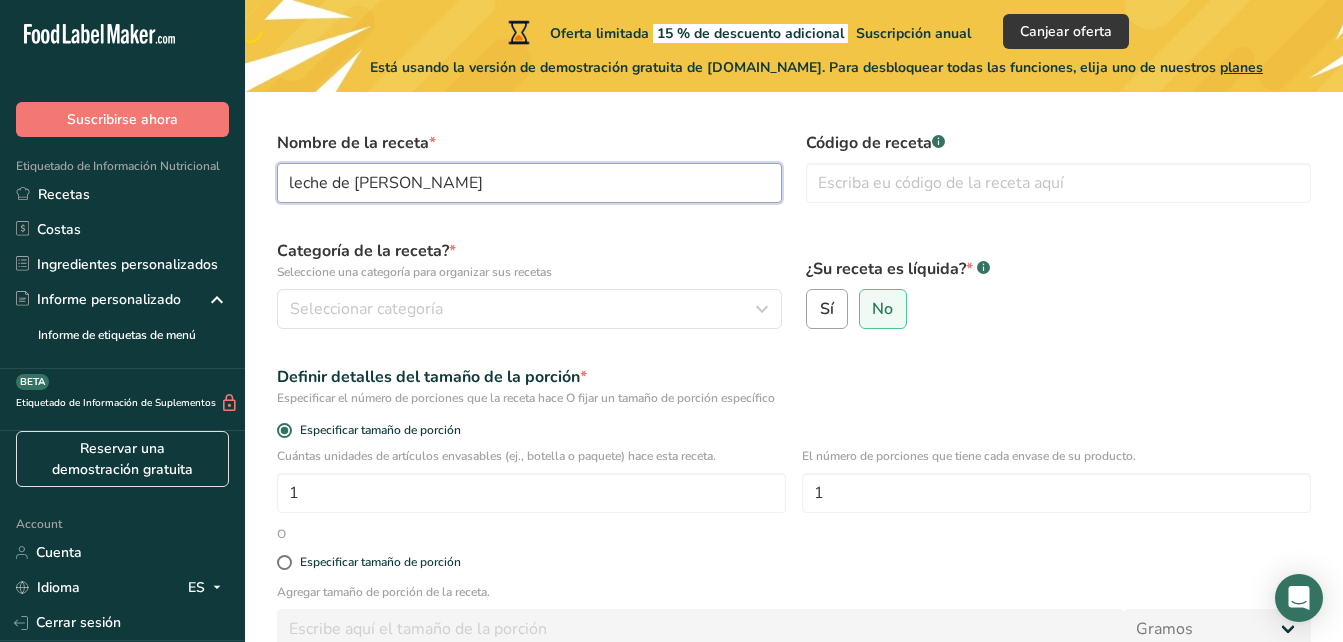 type on "leche de [PERSON_NAME]" 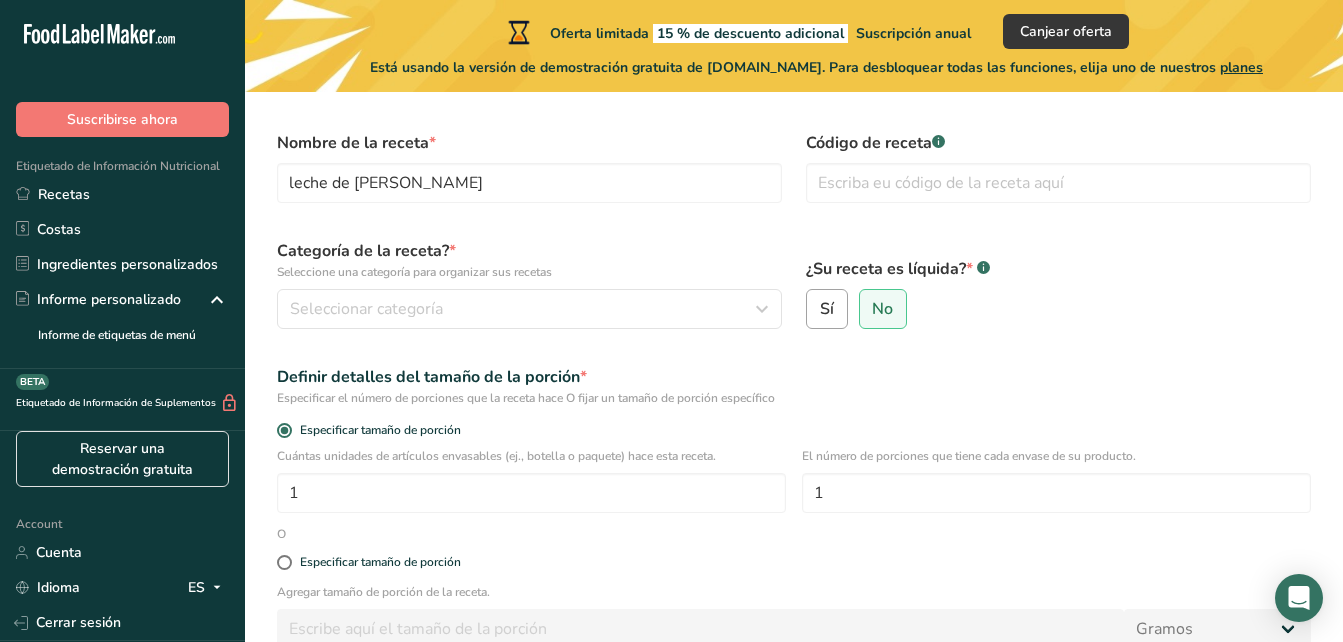 click on "Sí" at bounding box center [827, 309] 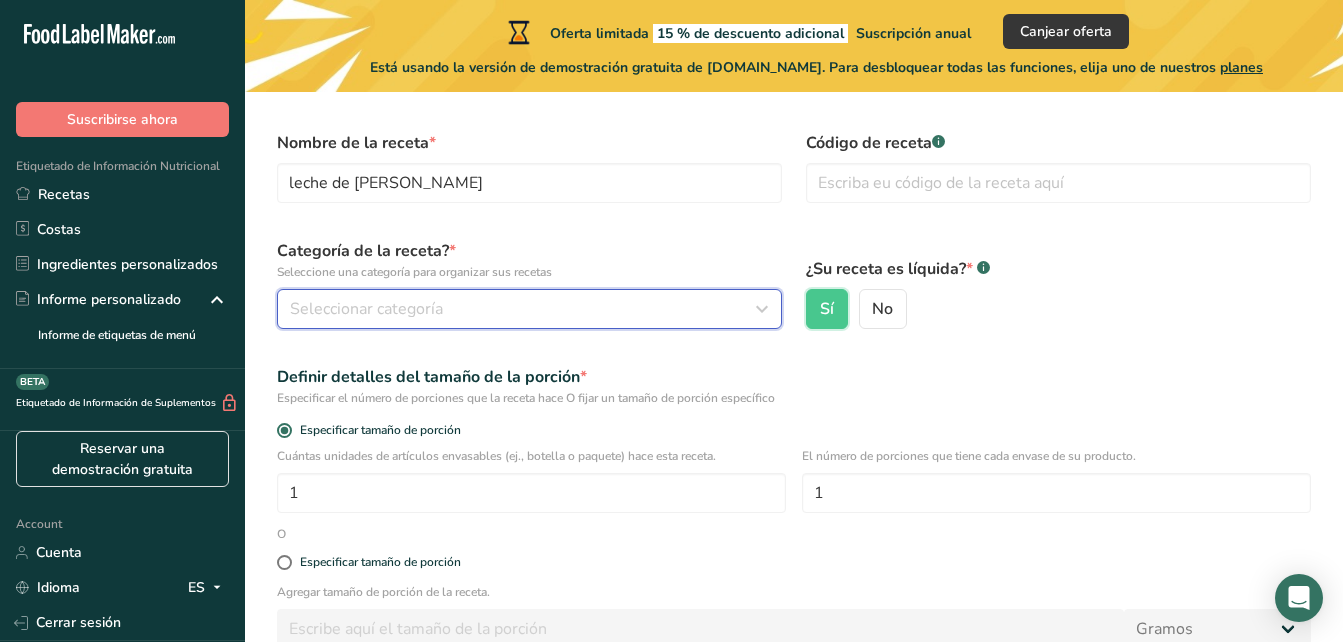 click on "Seleccionar categoría" at bounding box center [529, 309] 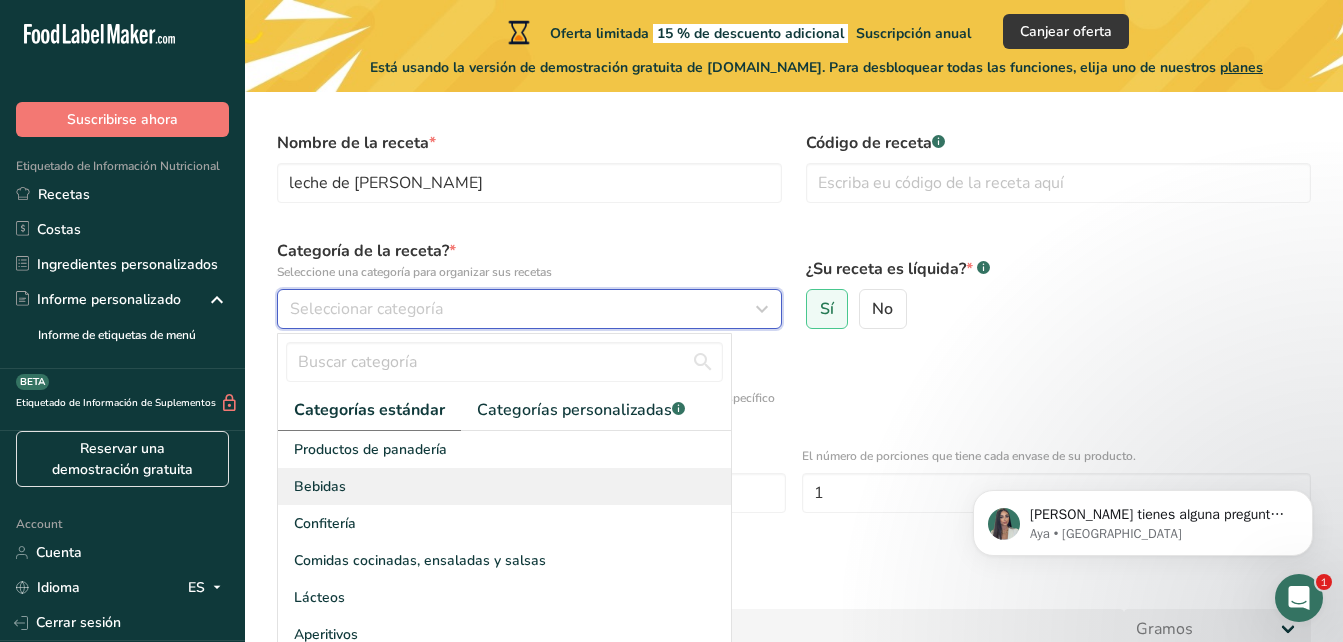 scroll, scrollTop: 0, scrollLeft: 0, axis: both 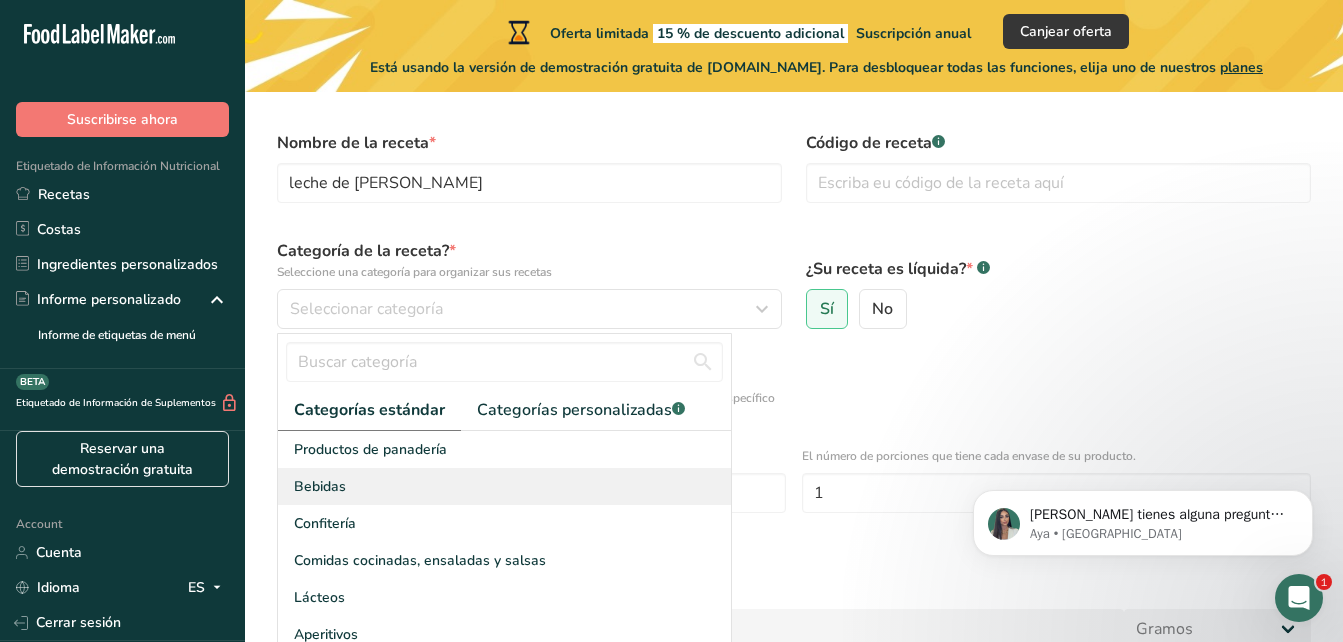 click on "Bebidas" at bounding box center [504, 486] 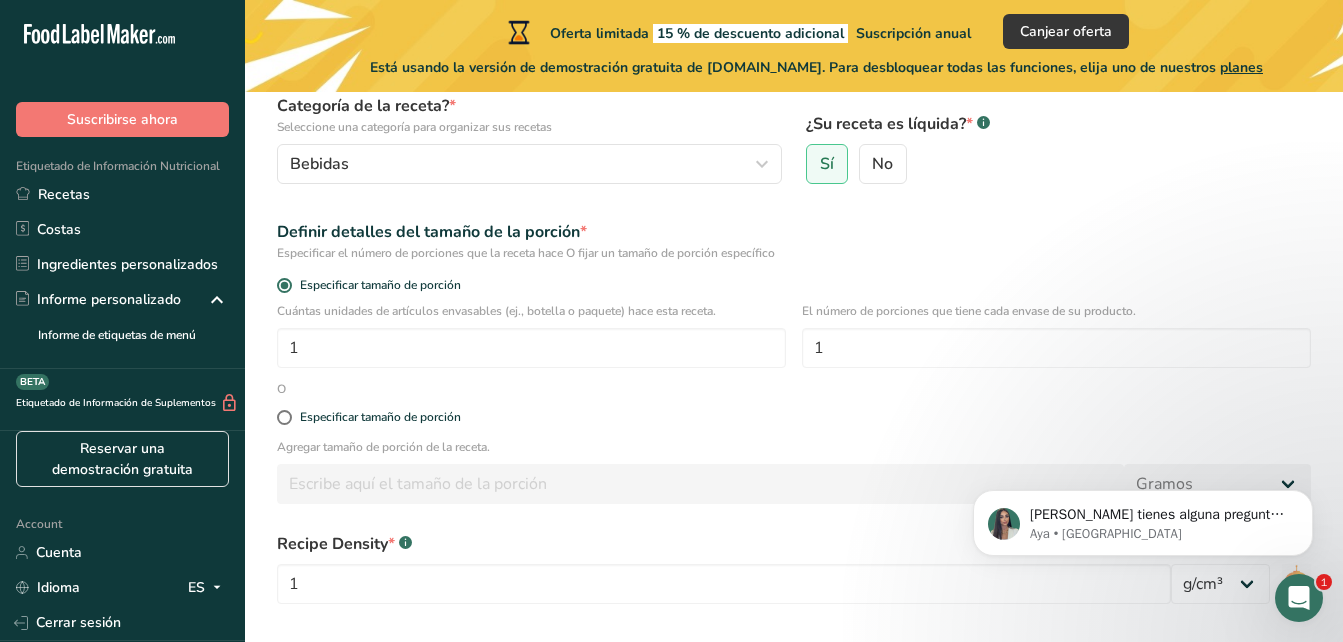 scroll, scrollTop: 219, scrollLeft: 0, axis: vertical 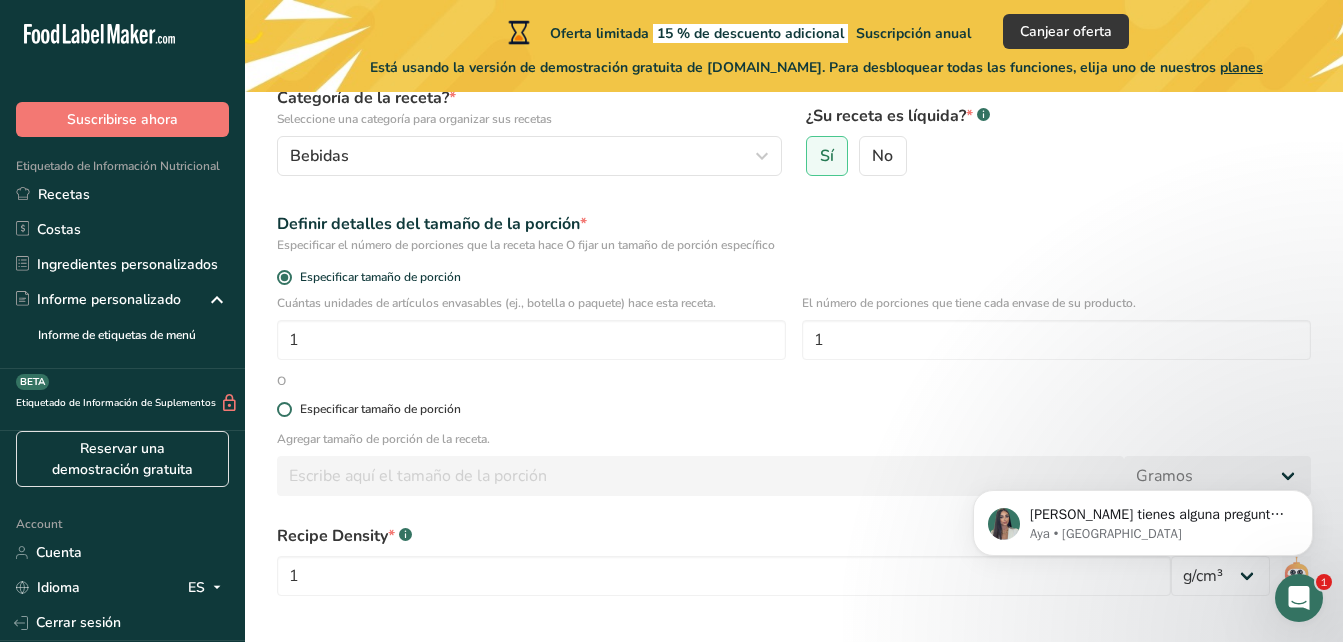 click at bounding box center [284, 409] 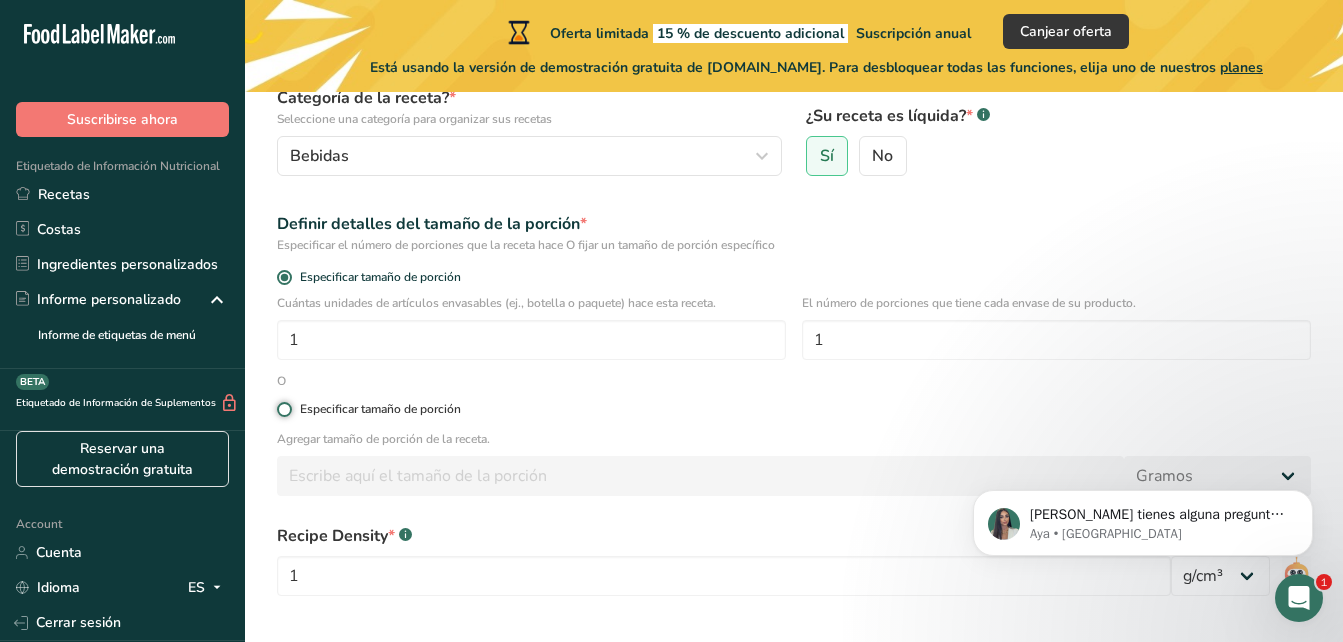 click on "Especificar tamaño de porción" at bounding box center (283, 409) 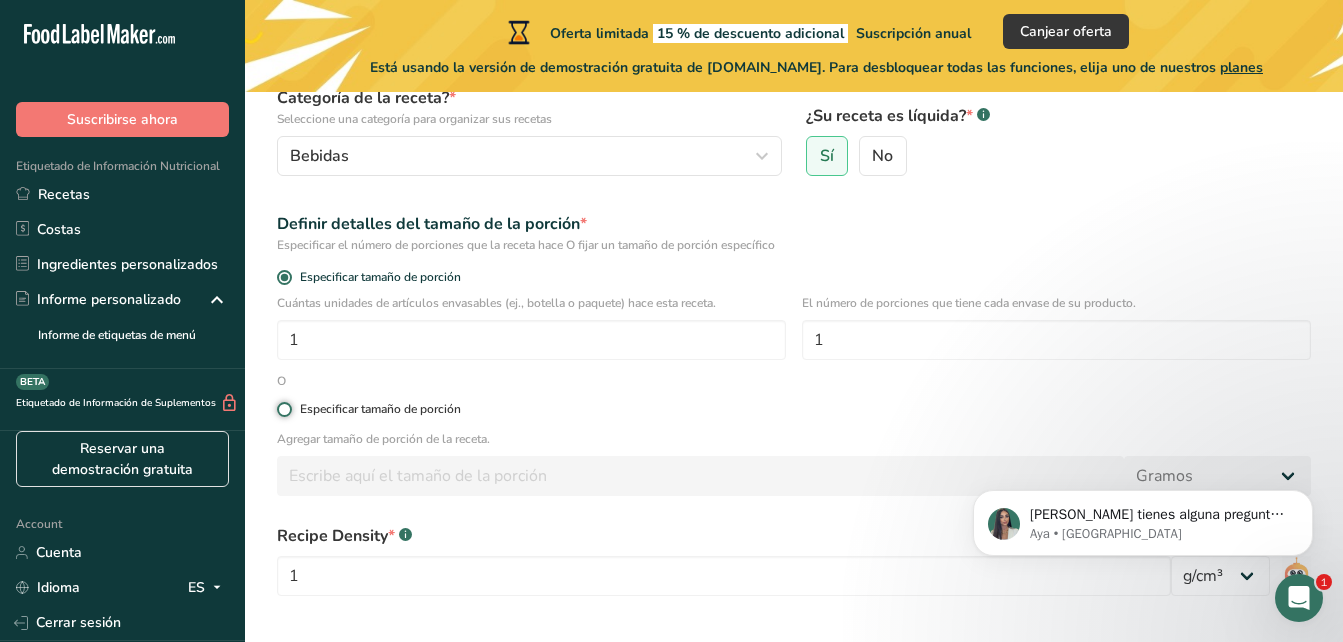 radio on "true" 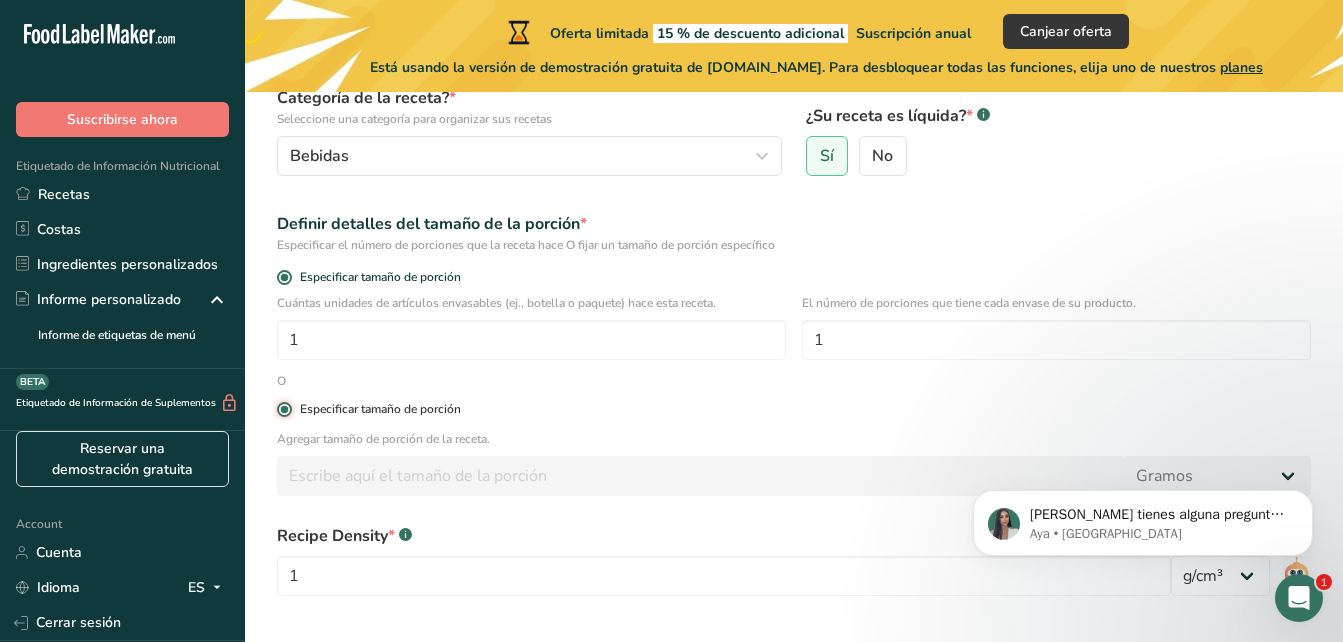 radio on "false" 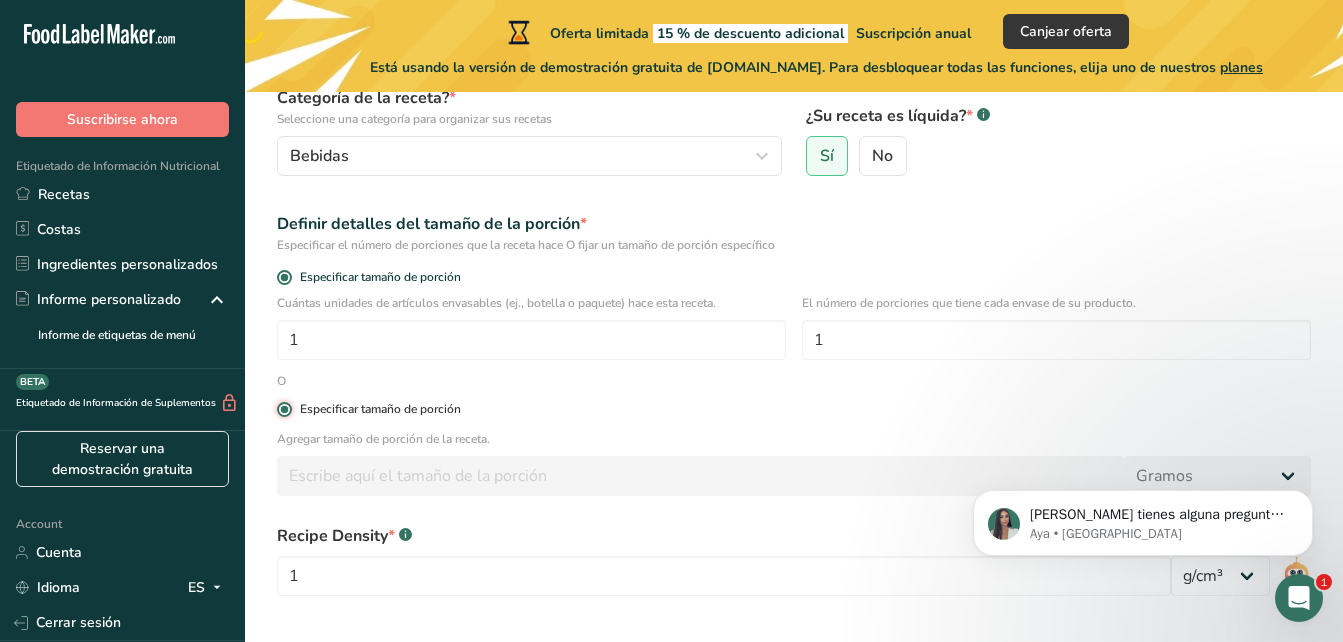 type 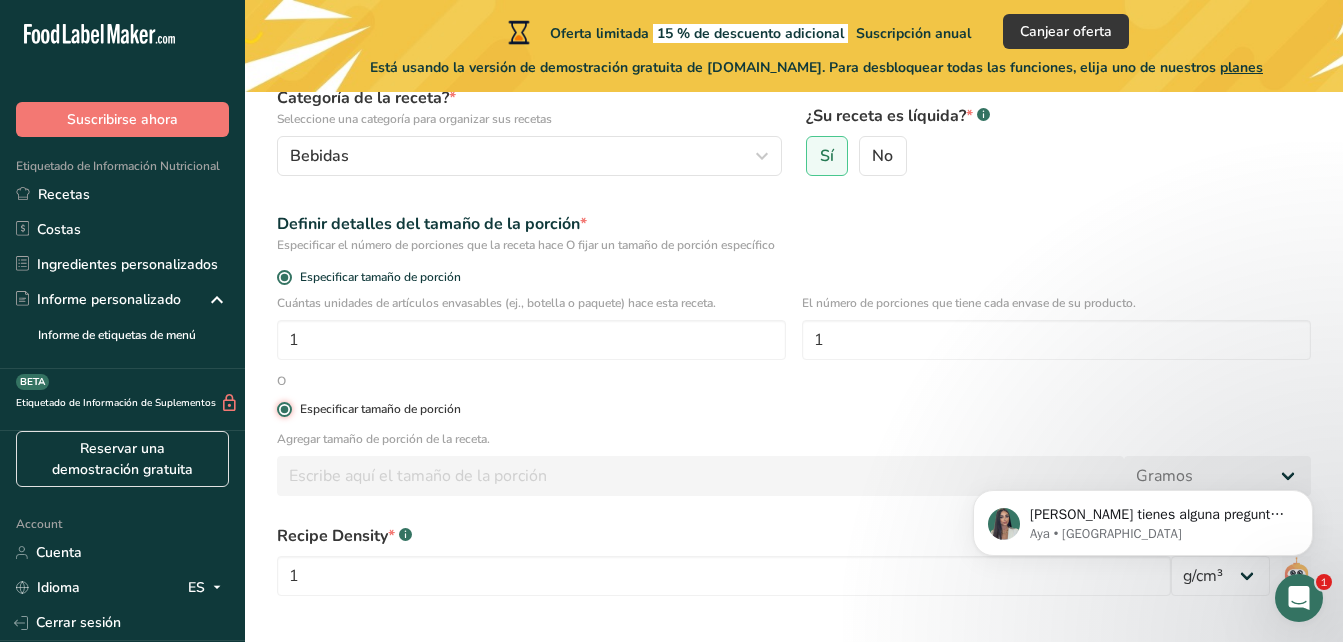 type 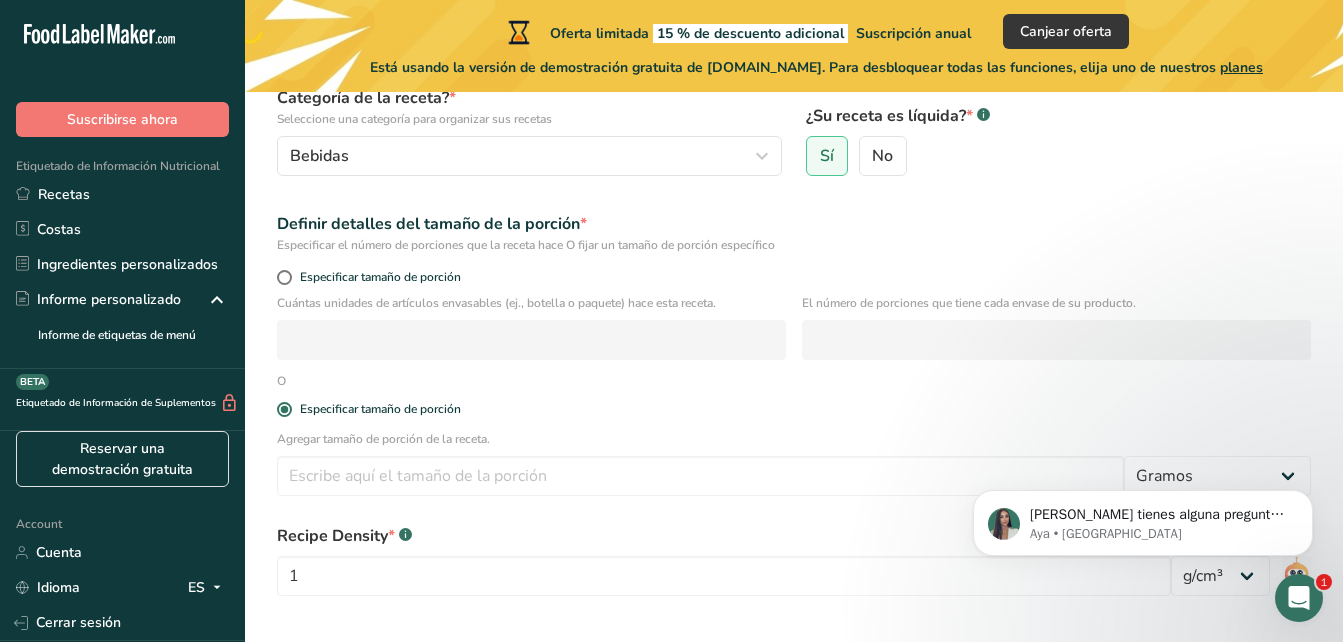 click on "O" at bounding box center (281, 381) 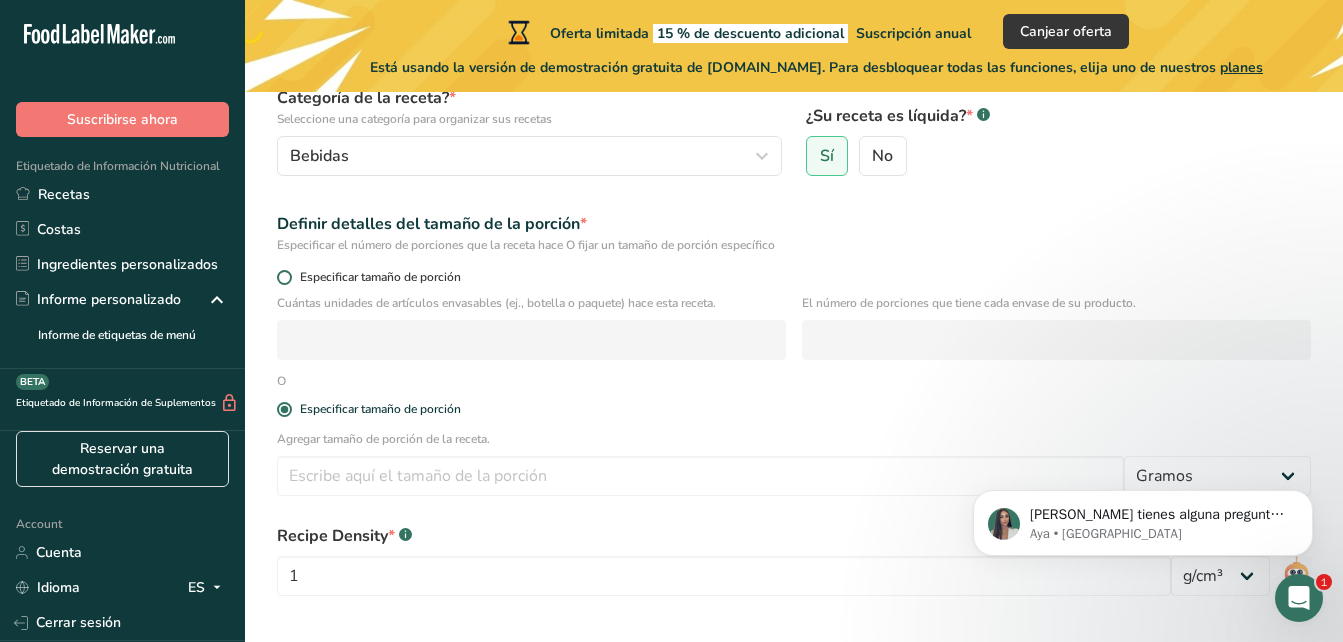 click at bounding box center (284, 277) 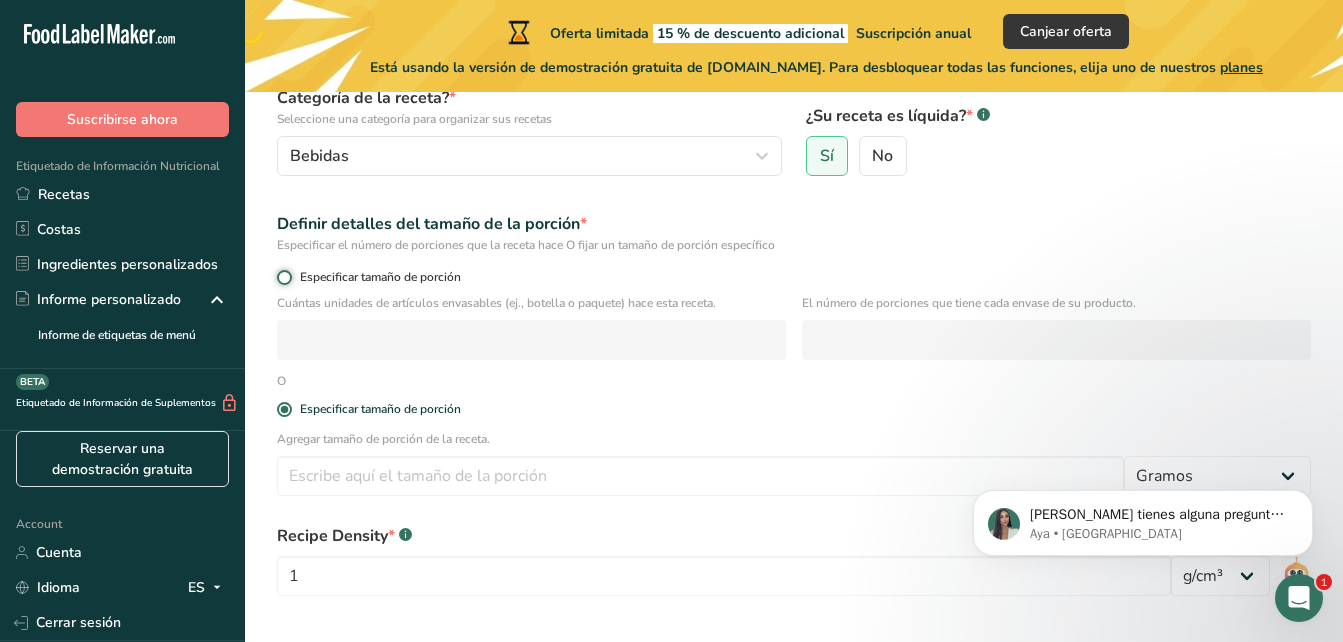 click on "Especificar tamaño de porción" at bounding box center [283, 277] 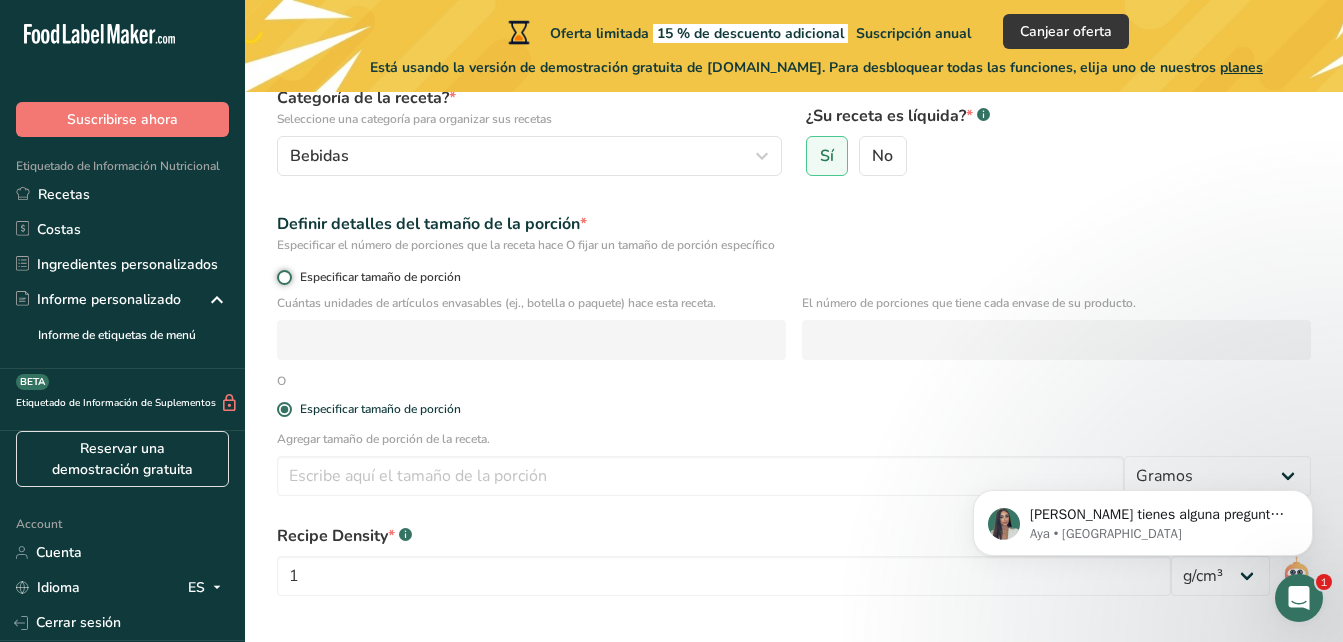radio on "true" 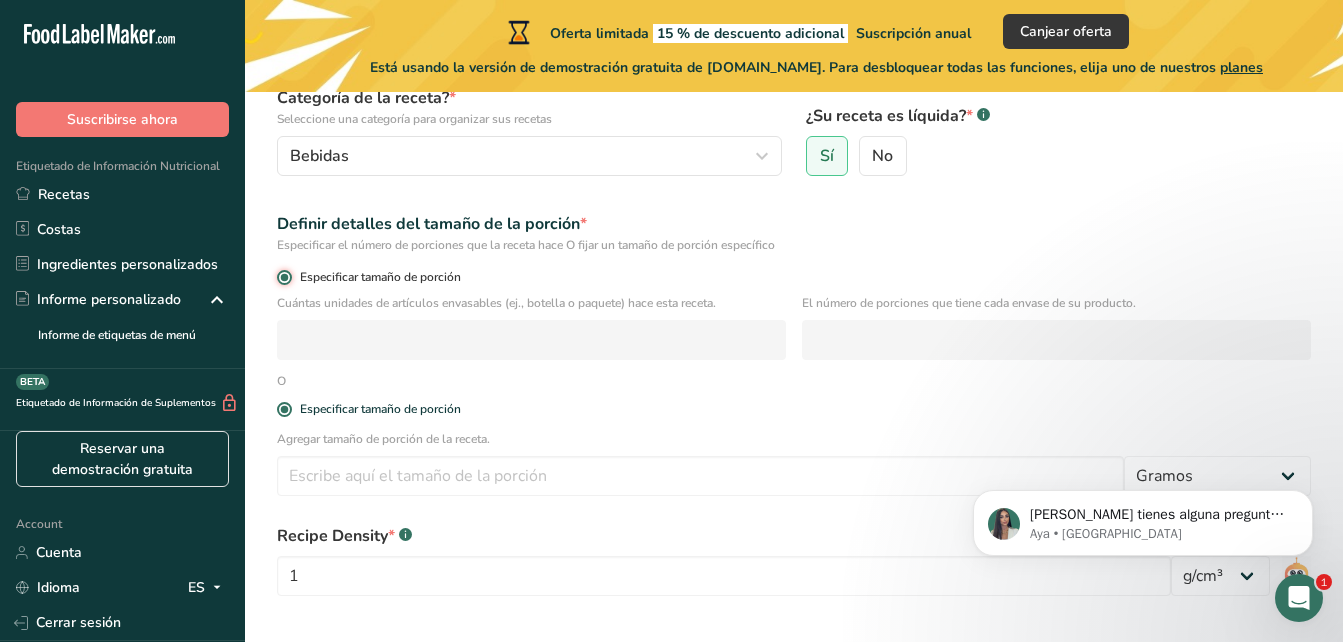 radio on "false" 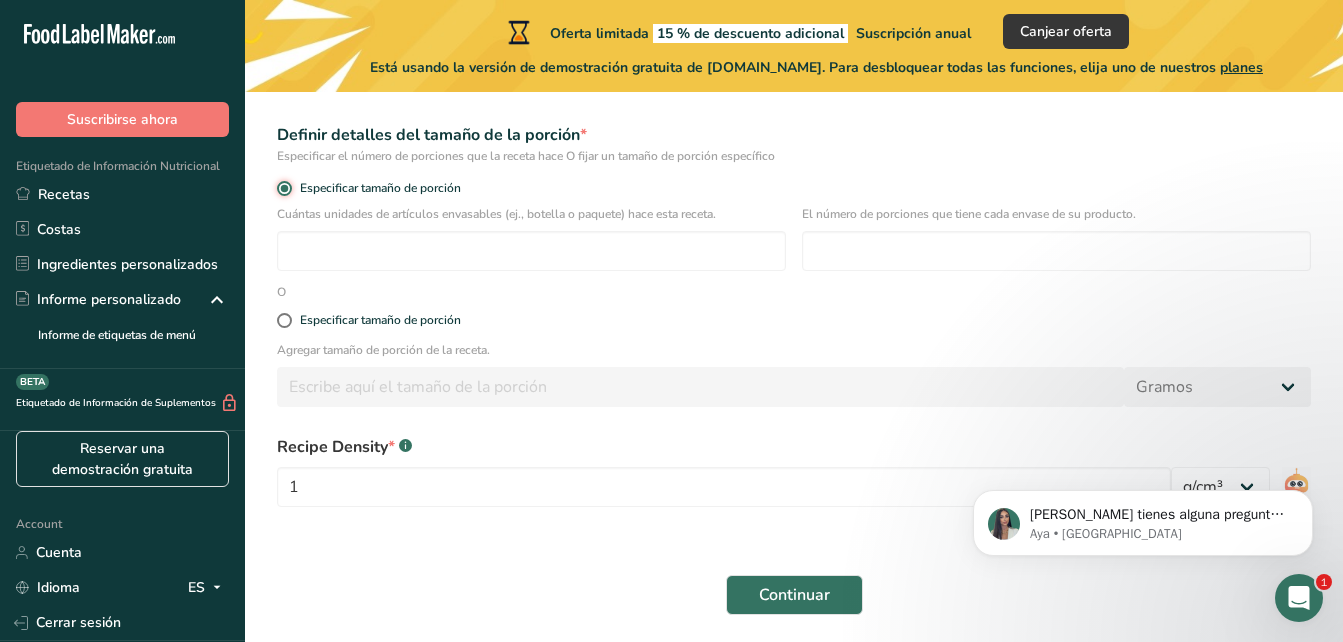 scroll, scrollTop: 287, scrollLeft: 0, axis: vertical 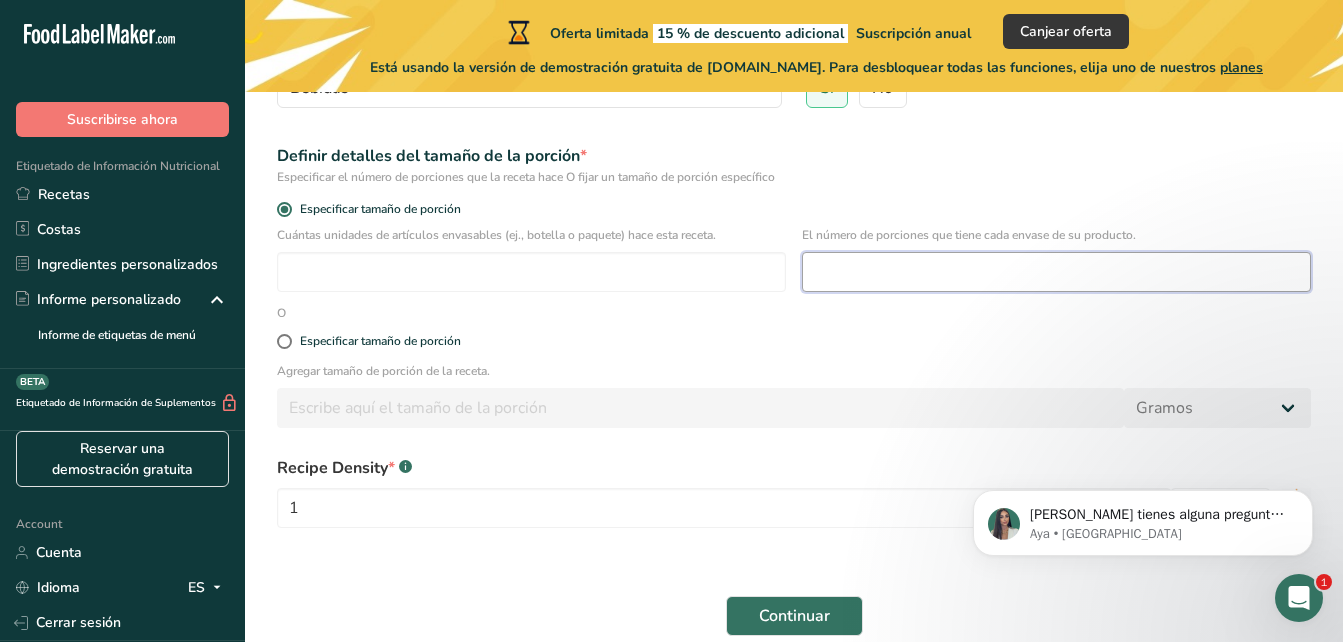 click at bounding box center (1056, 272) 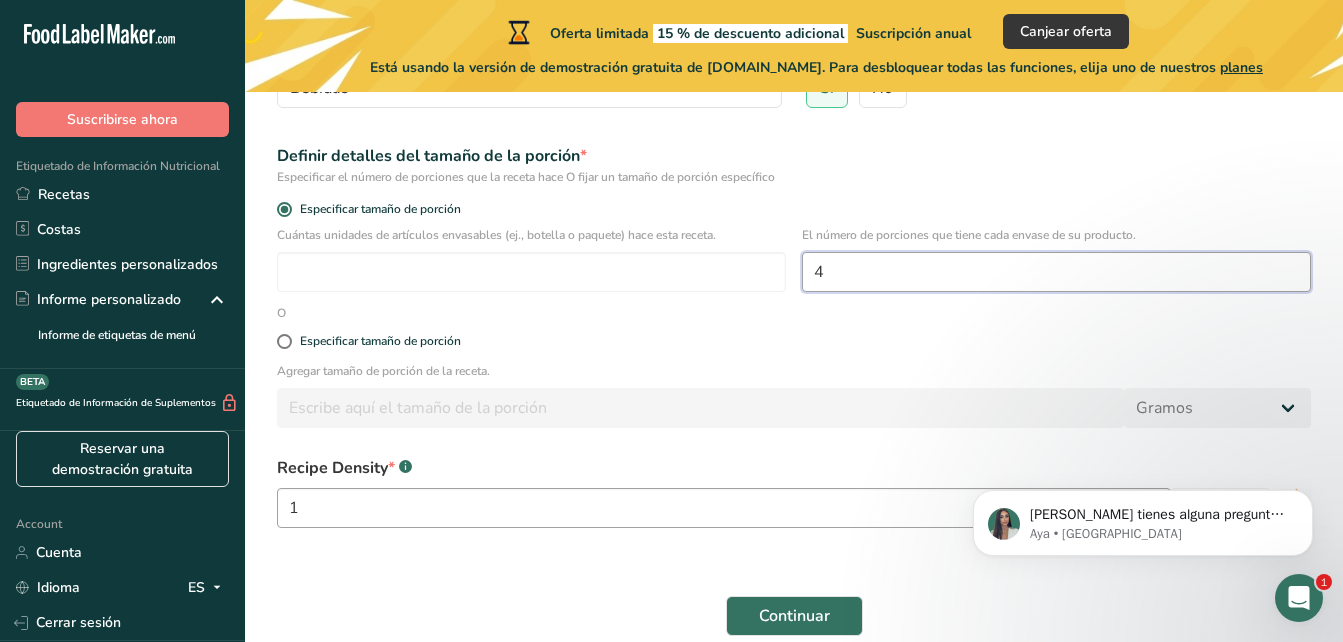 type on "4" 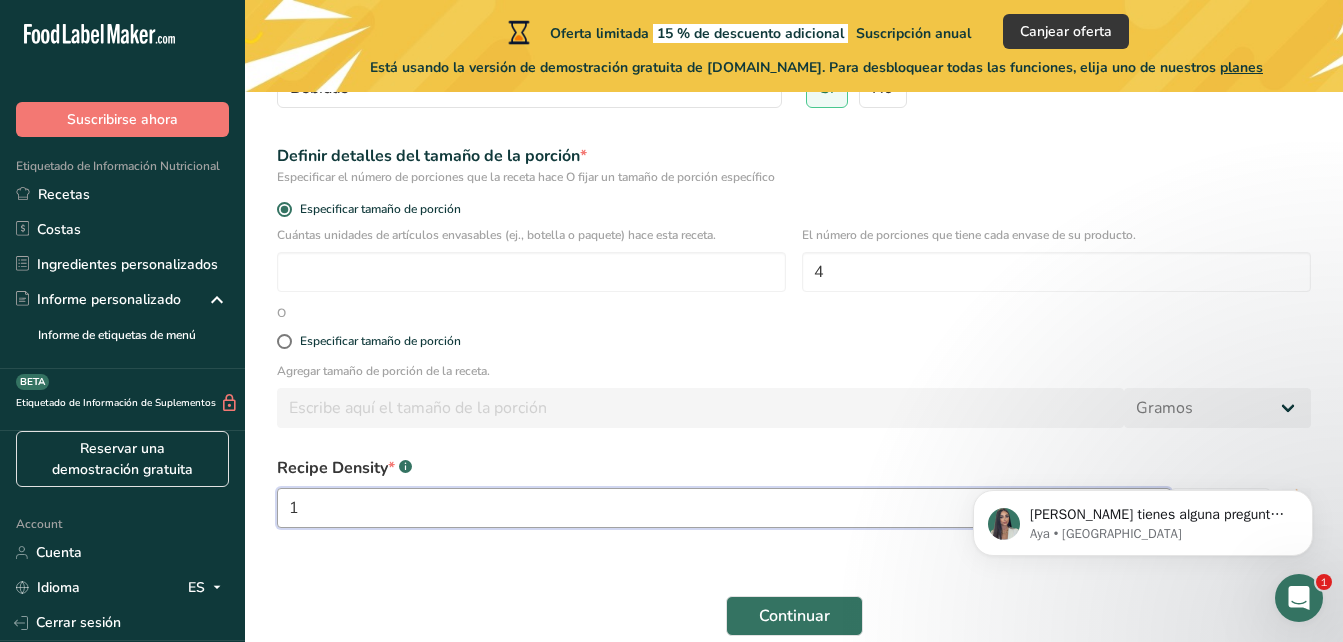 click on "1" at bounding box center [724, 508] 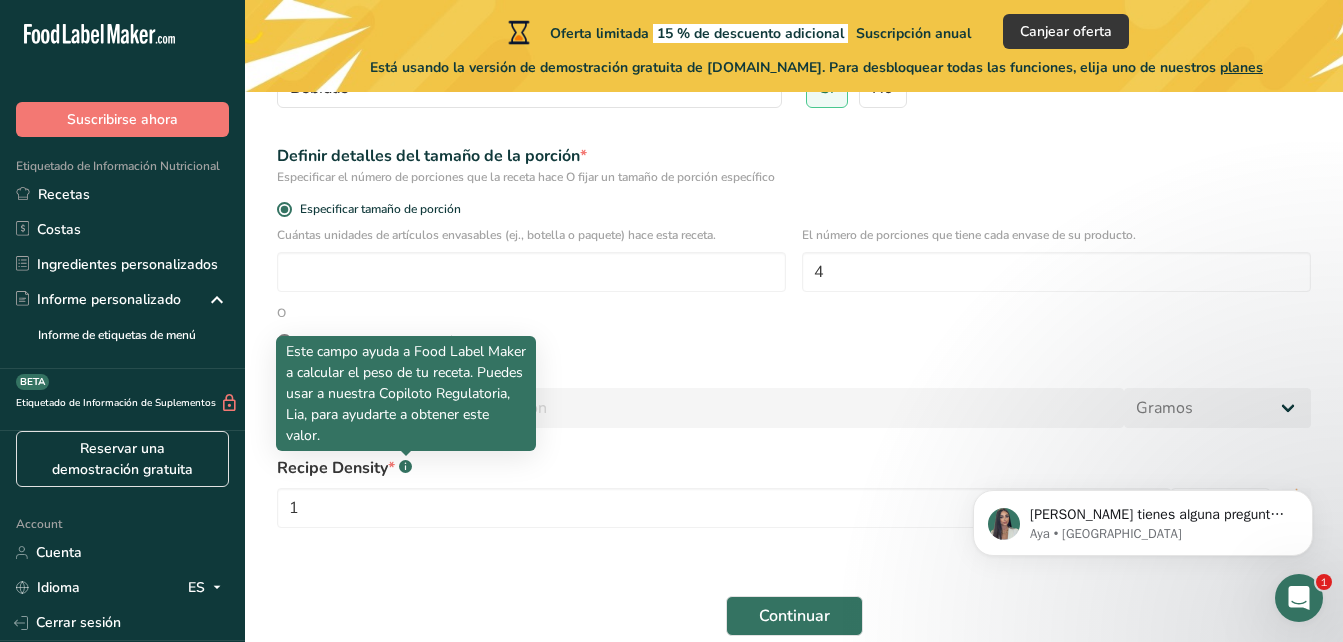 click 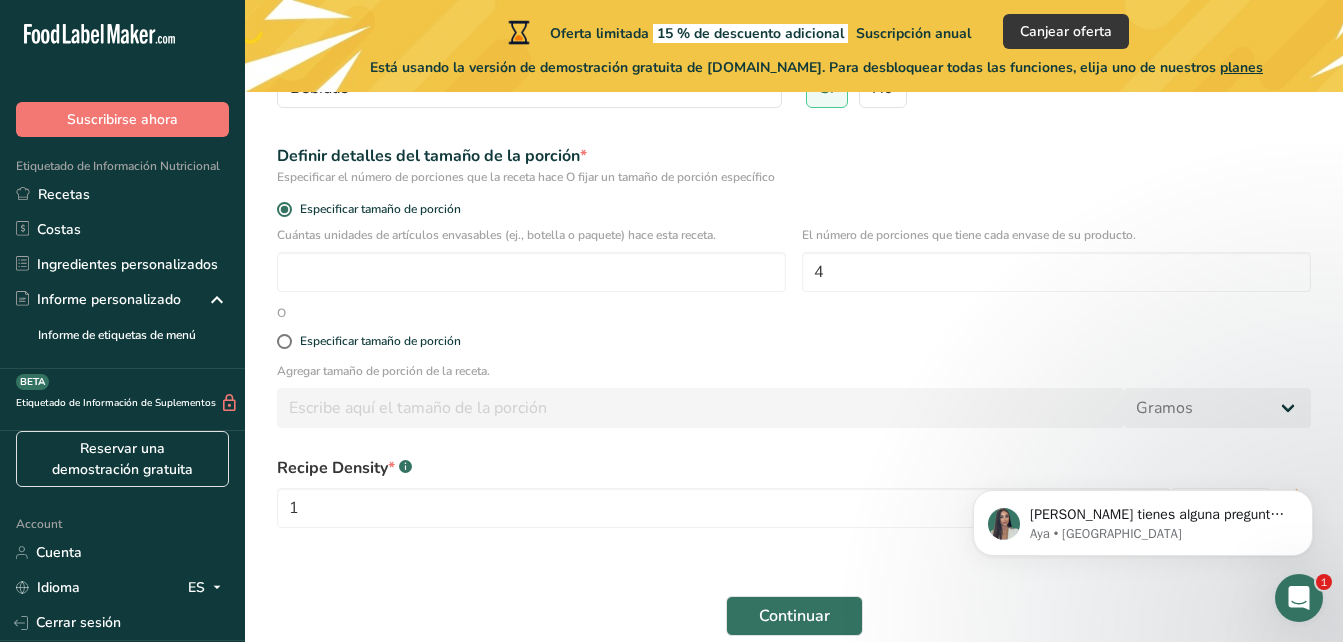 click 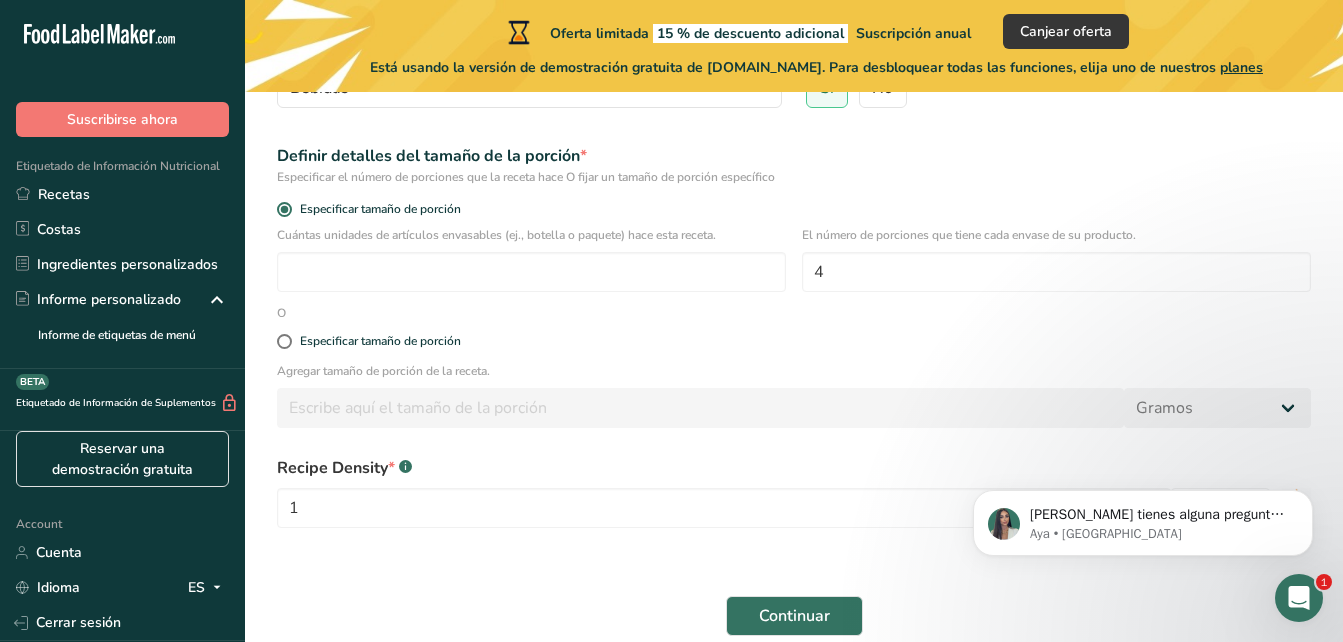 click on "[PERSON_NAME] tienes alguna pregunta no dudes en consultarnos. ¡Estamos aquí para ayudarte! 😊 Aya • [GEOGRAPHIC_DATA]" at bounding box center (1143, 431) 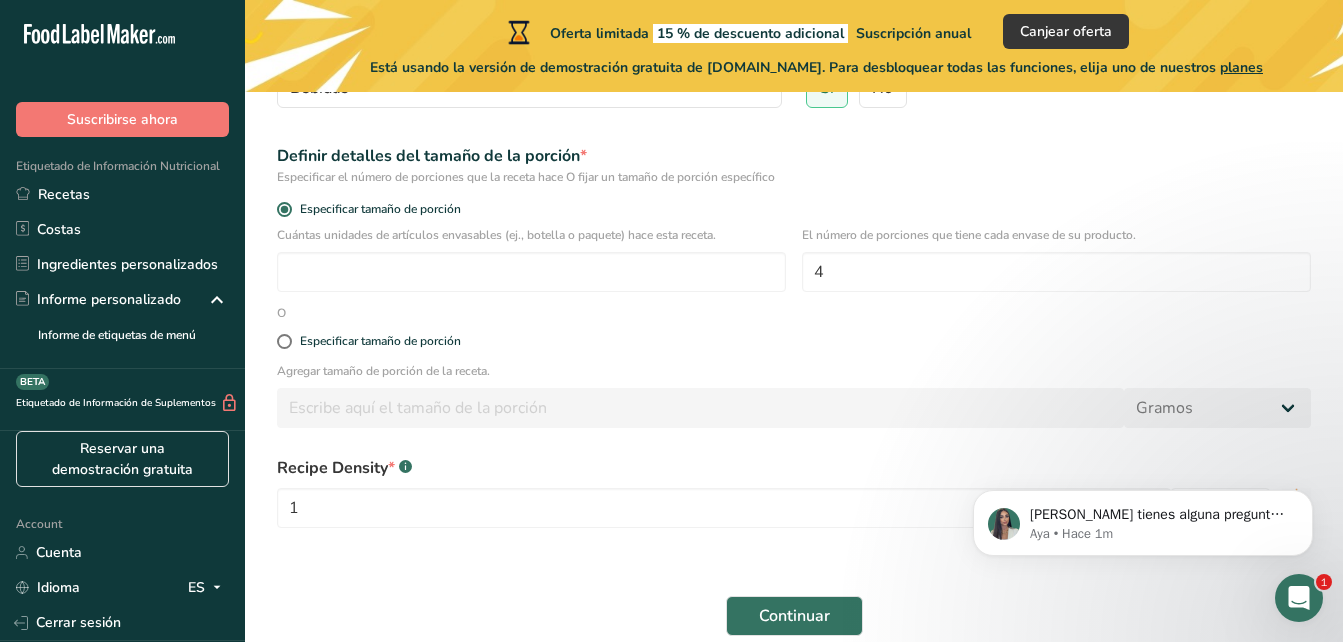 click on "[PERSON_NAME] tienes alguna pregunta no dudes en consultarnos. ¡Estamos aquí para ayudarte! 😊 Aya • Hace 1m" at bounding box center [1143, 431] 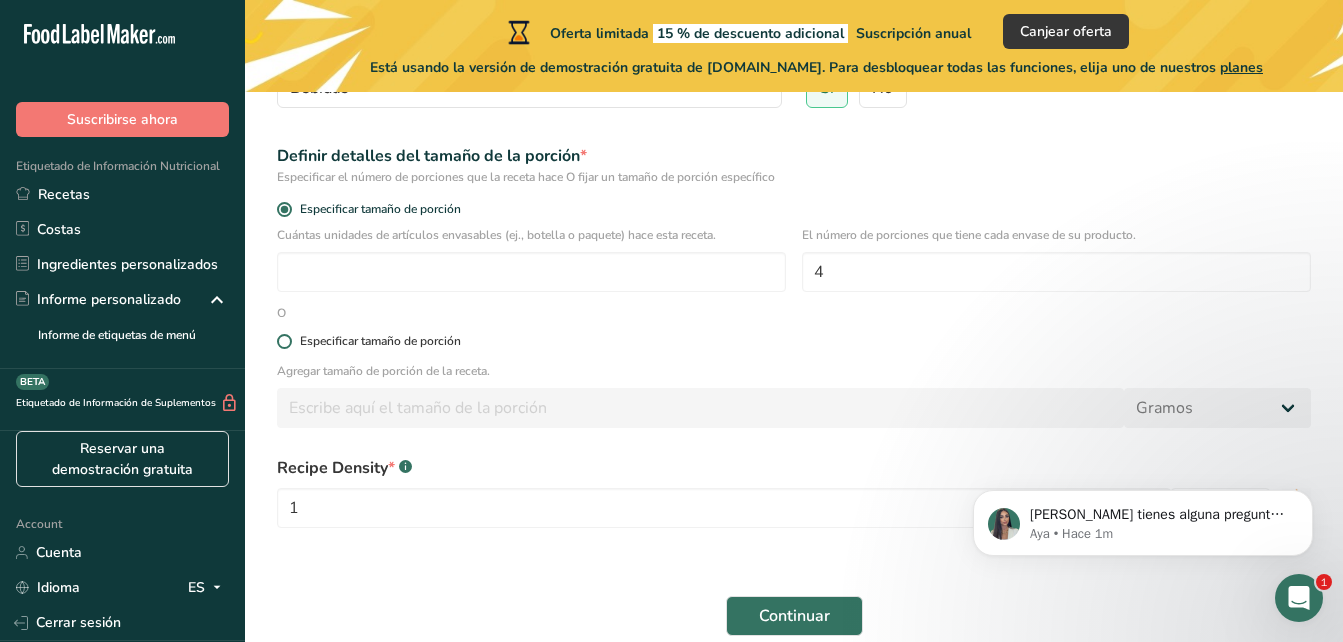 click at bounding box center [284, 341] 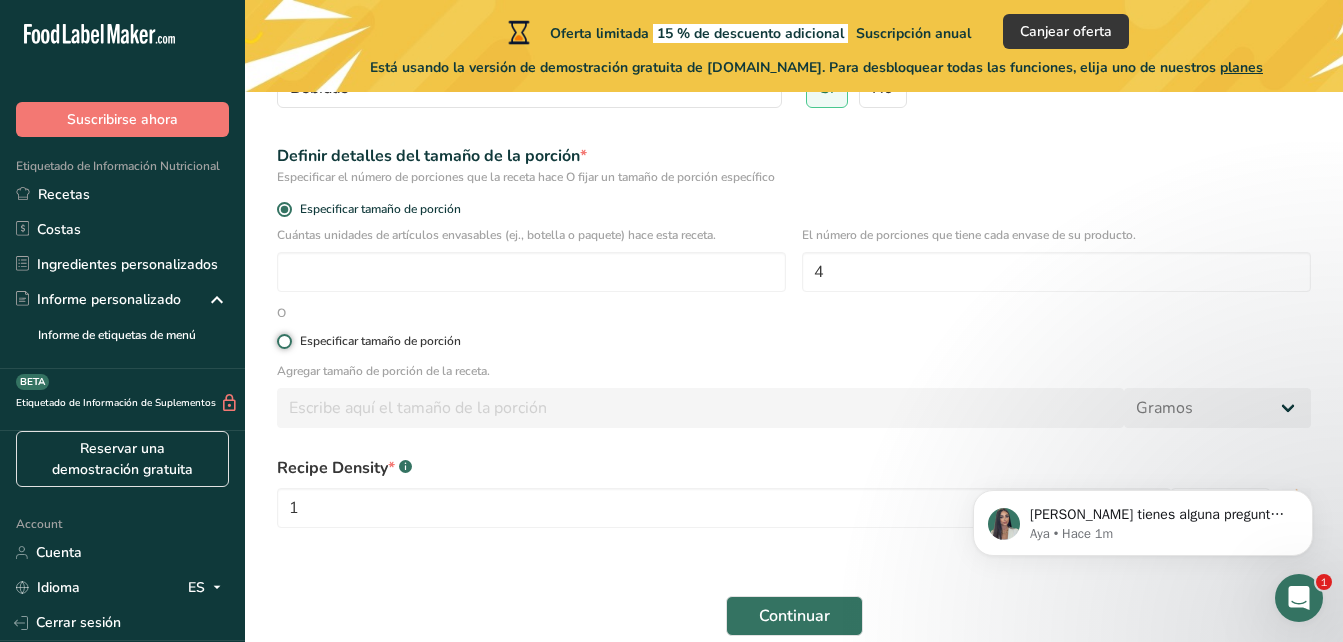 click on "Especificar tamaño de porción" at bounding box center [283, 341] 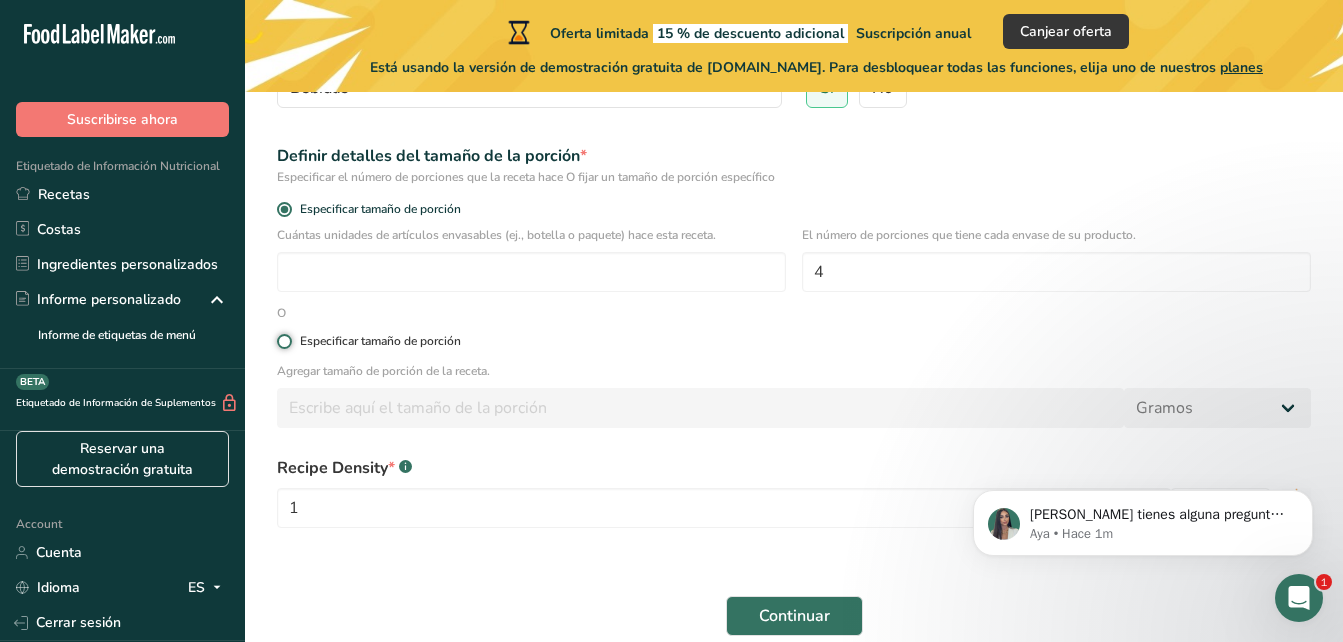 radio on "true" 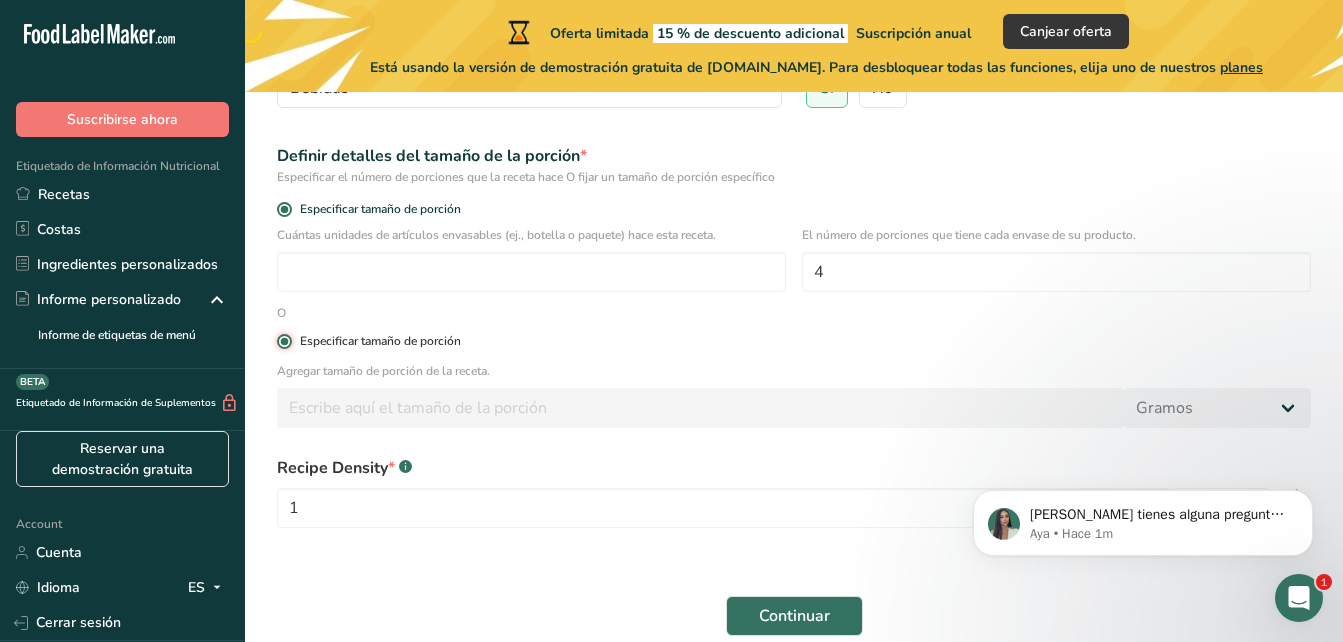 radio on "false" 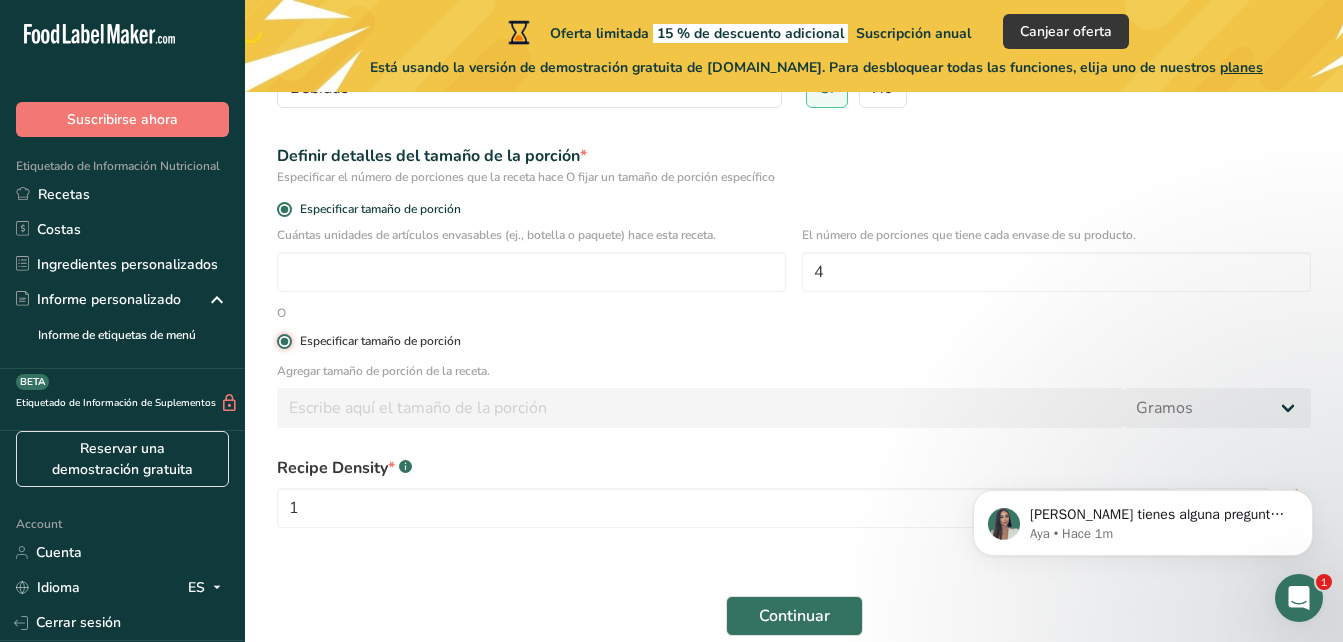 type 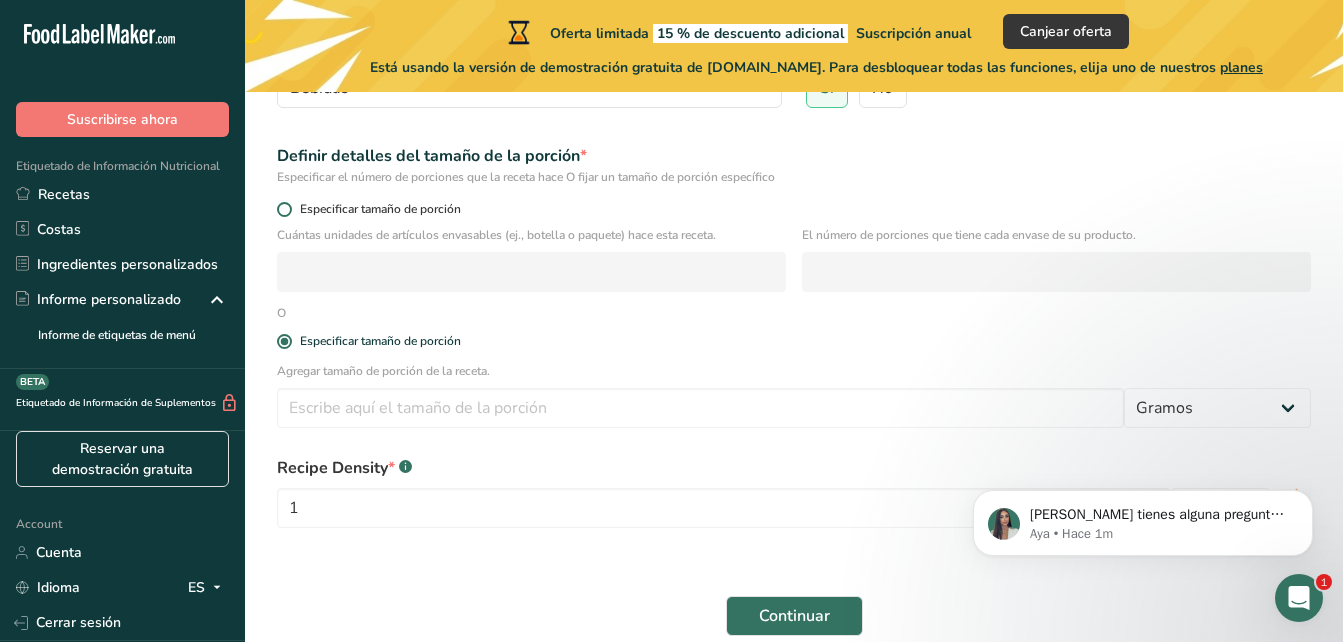 click at bounding box center [284, 209] 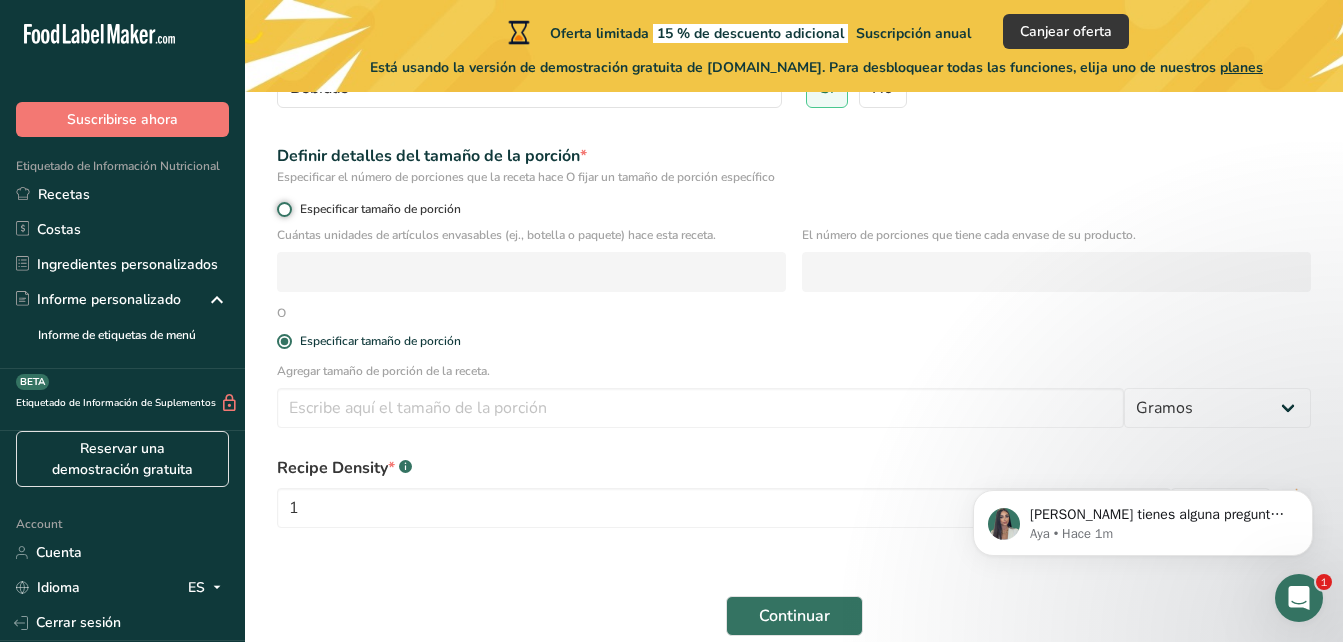 click on "Especificar tamaño de porción" at bounding box center [283, 209] 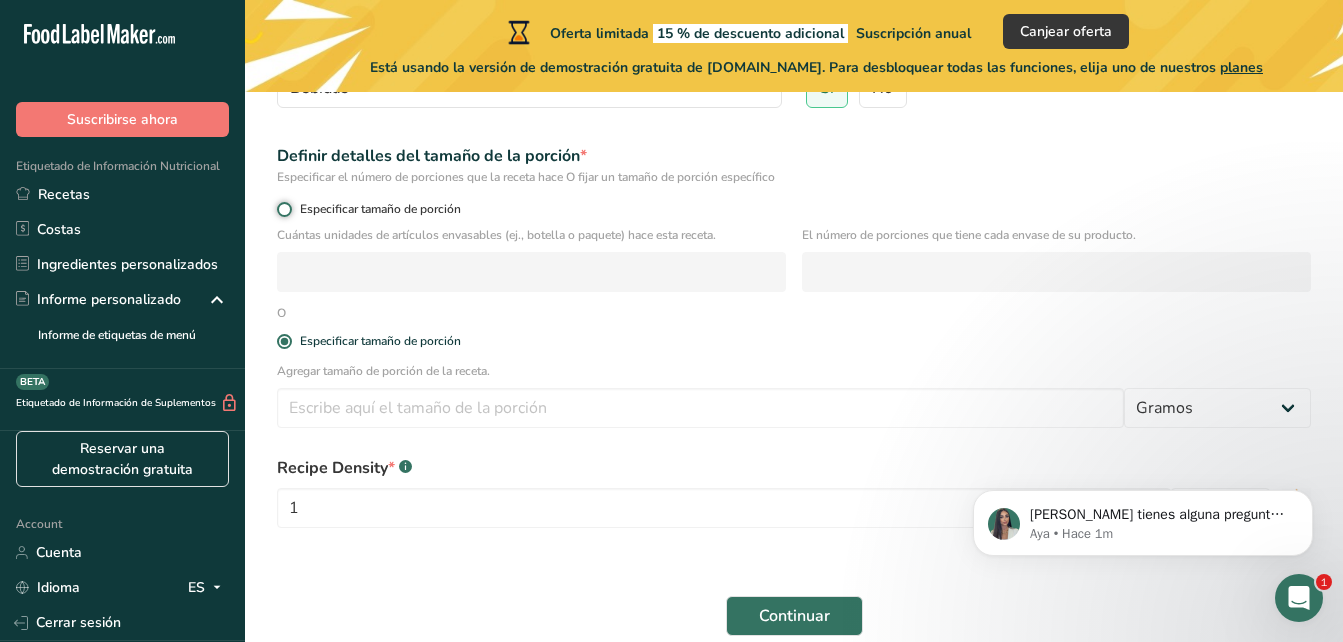 radio on "true" 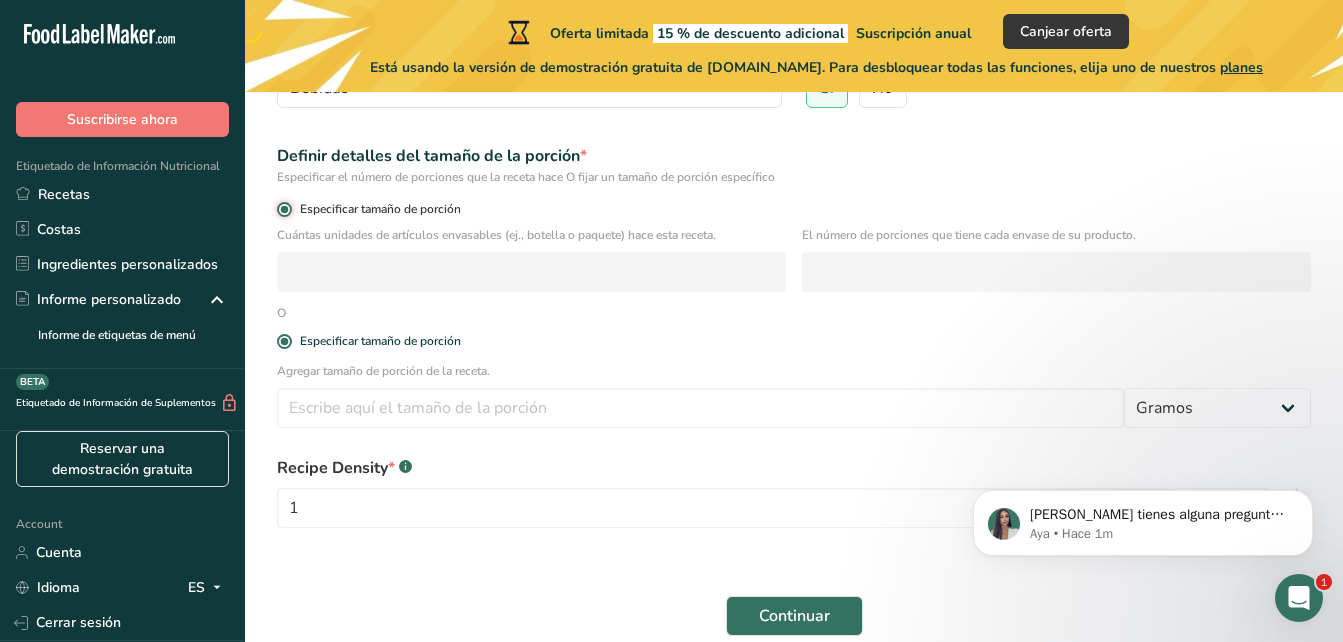 radio on "false" 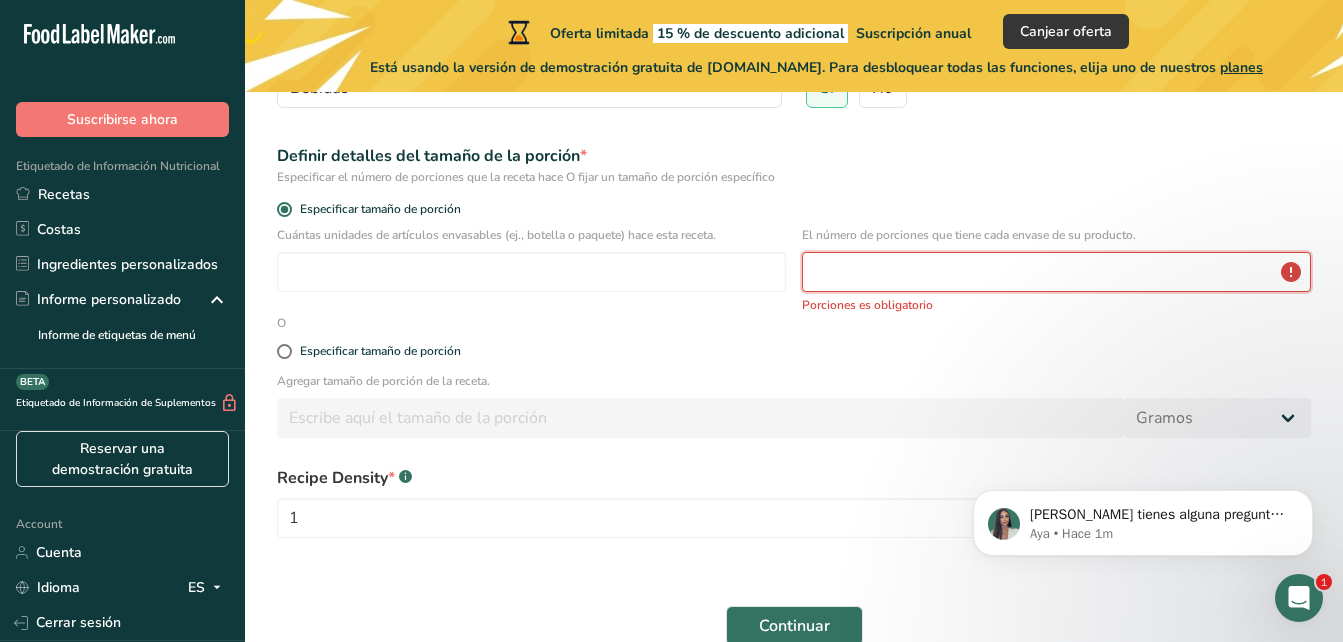 click at bounding box center (1056, 272) 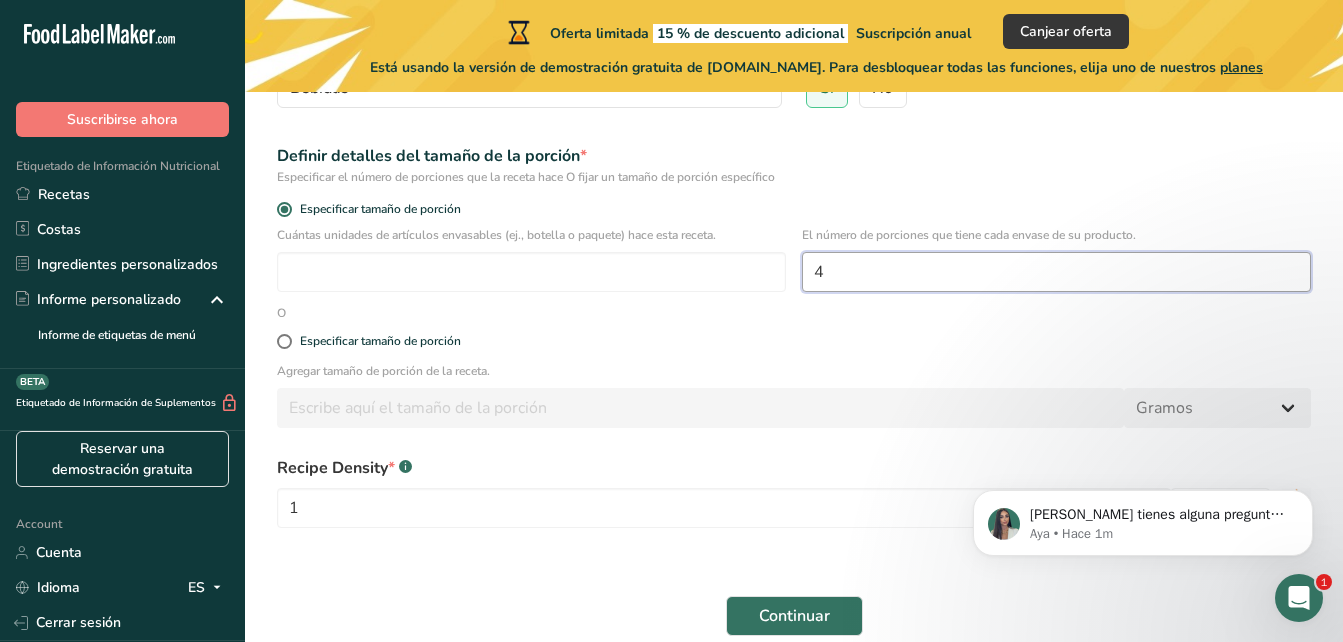 type on "4" 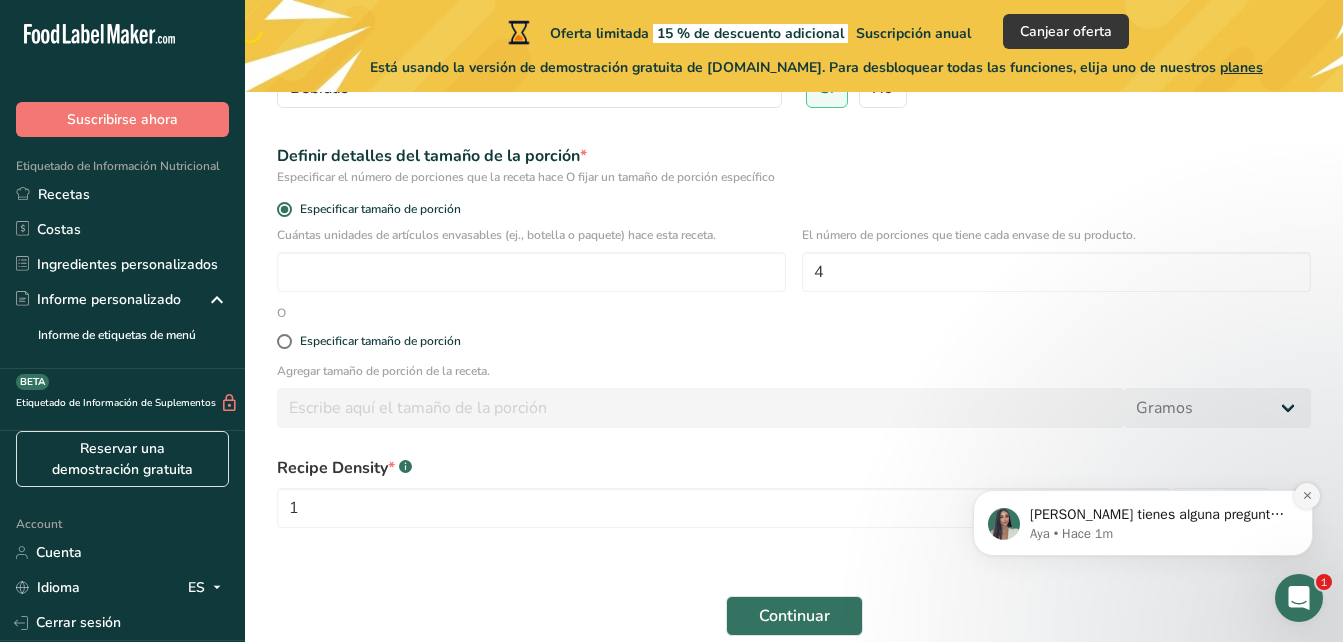 drag, startPoint x: 1306, startPoint y: 402, endPoint x: 1306, endPoint y: 486, distance: 84 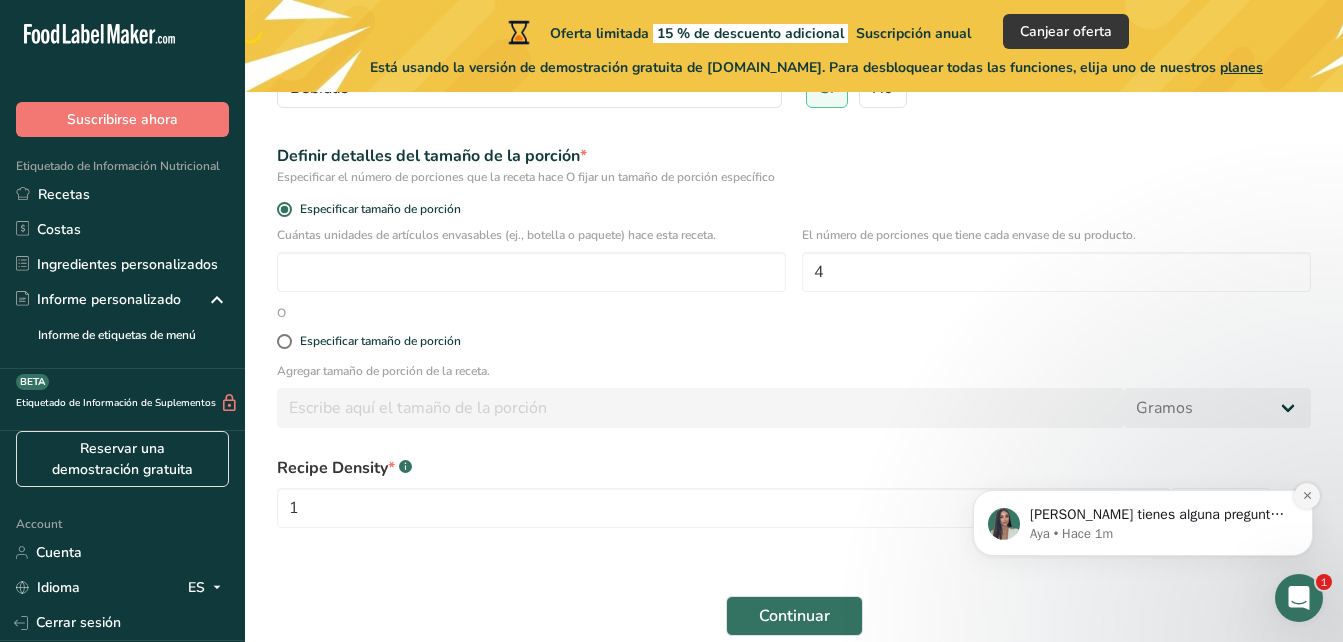 click at bounding box center (1307, 496) 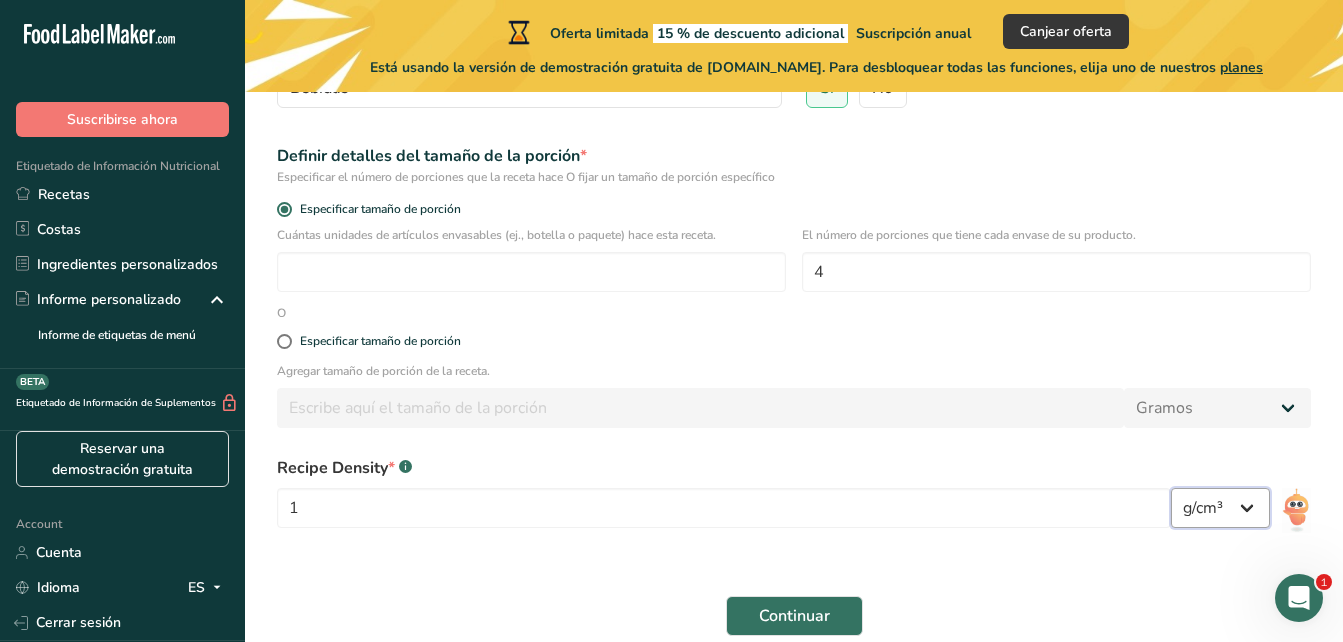 click on "lb/pie³
g/cm³" at bounding box center [1220, 508] 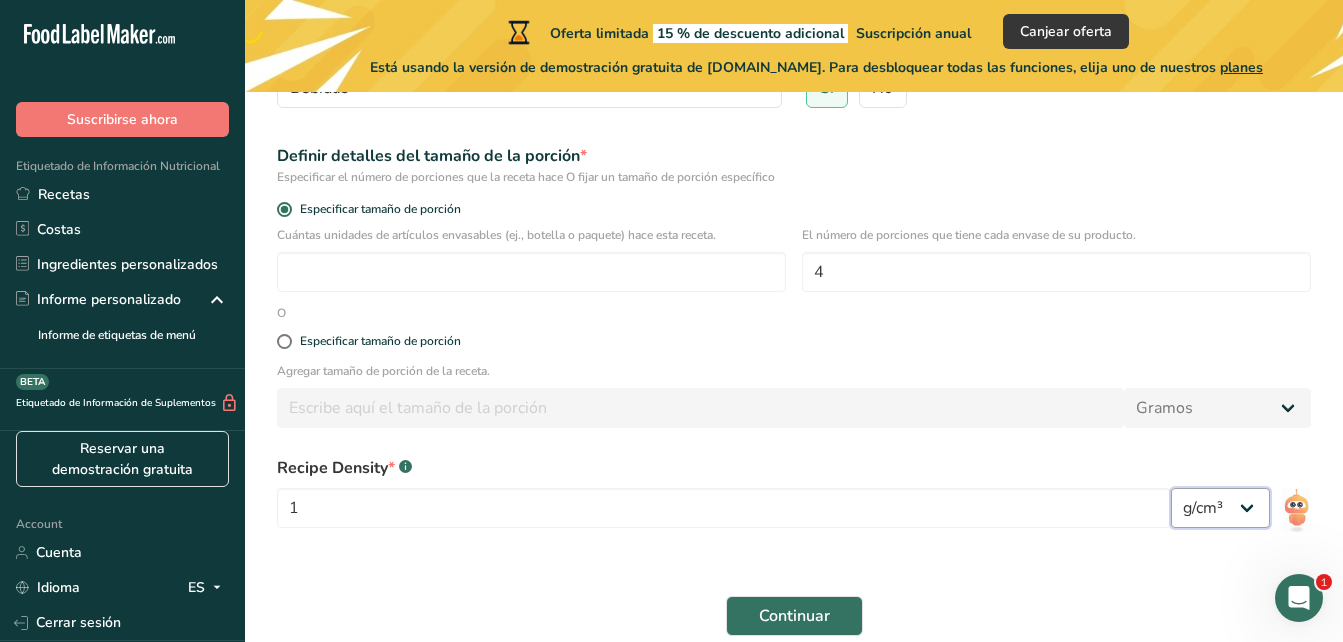 click on "lb/pie³
g/cm³" at bounding box center (1220, 508) 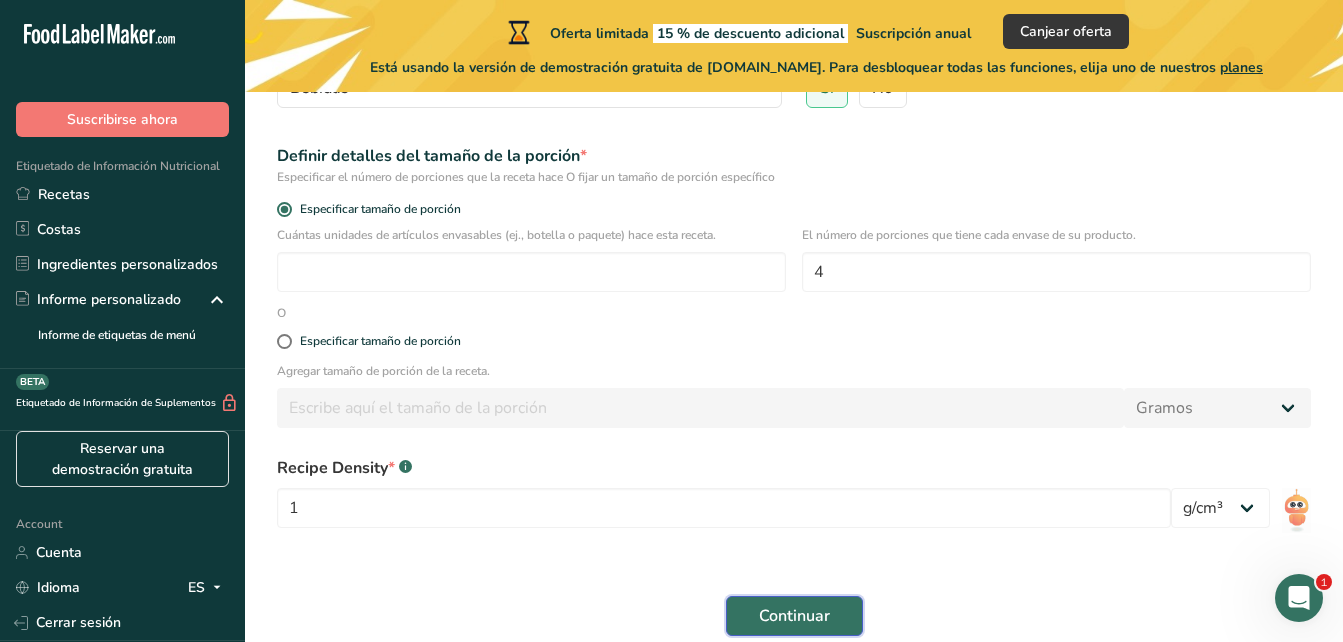 click on "Continuar" at bounding box center (794, 616) 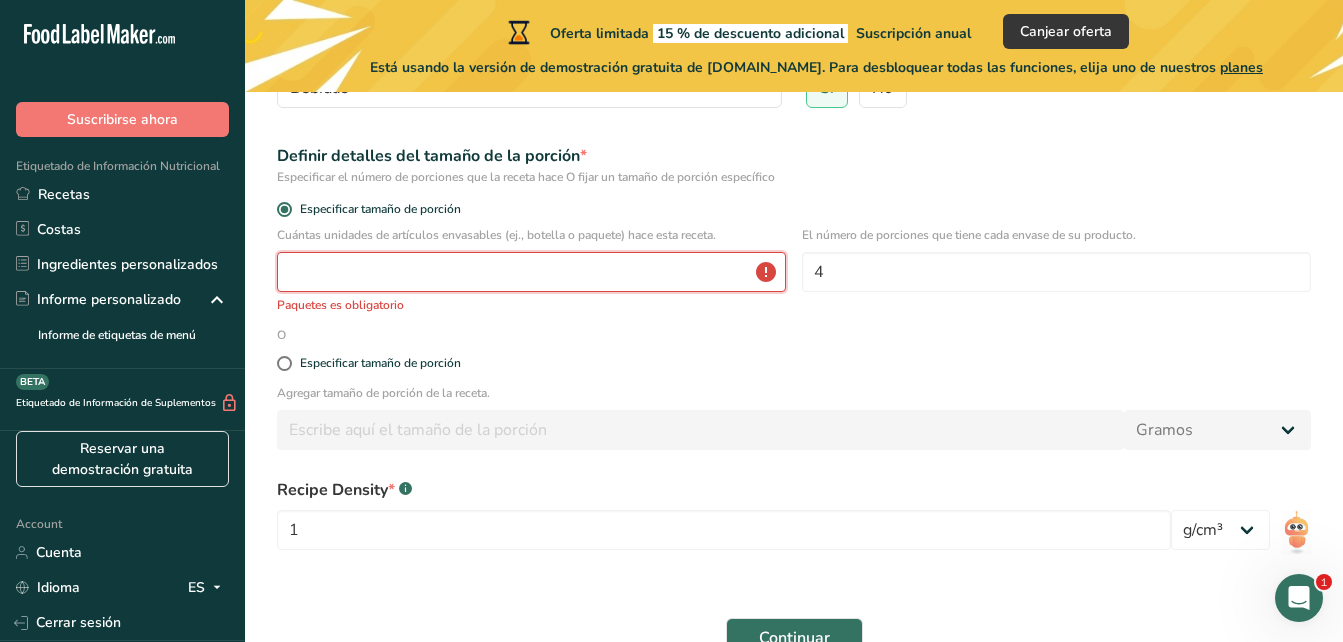 click at bounding box center (531, 272) 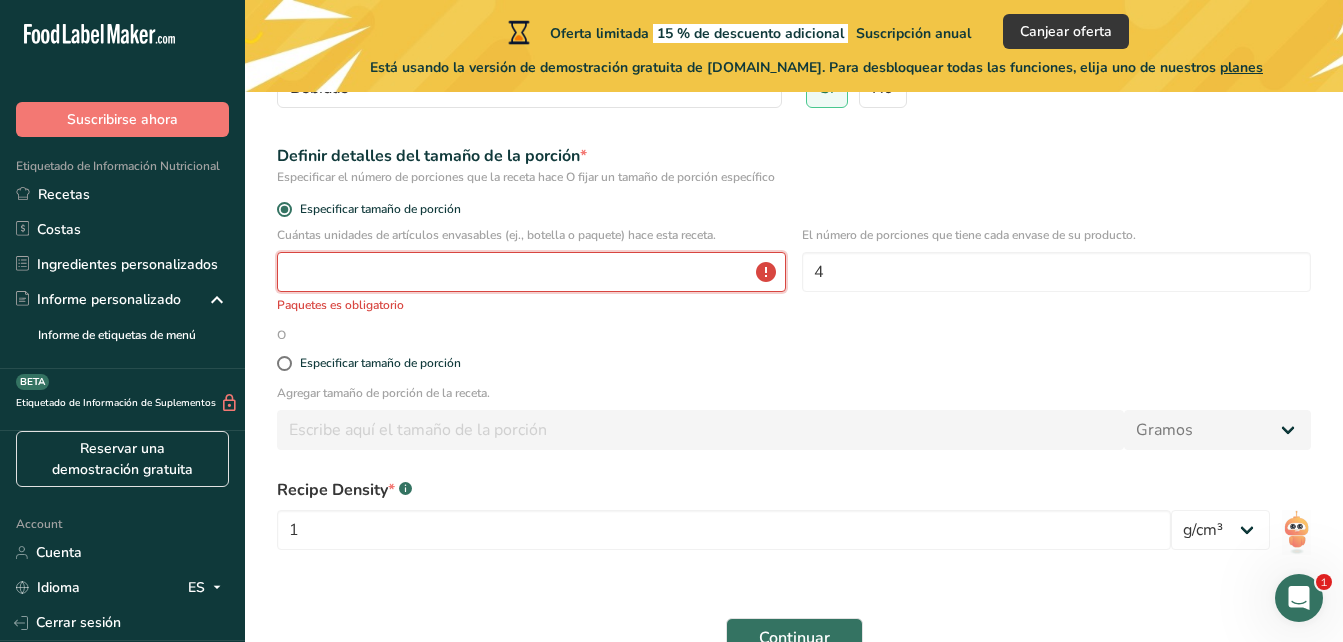 type on "1" 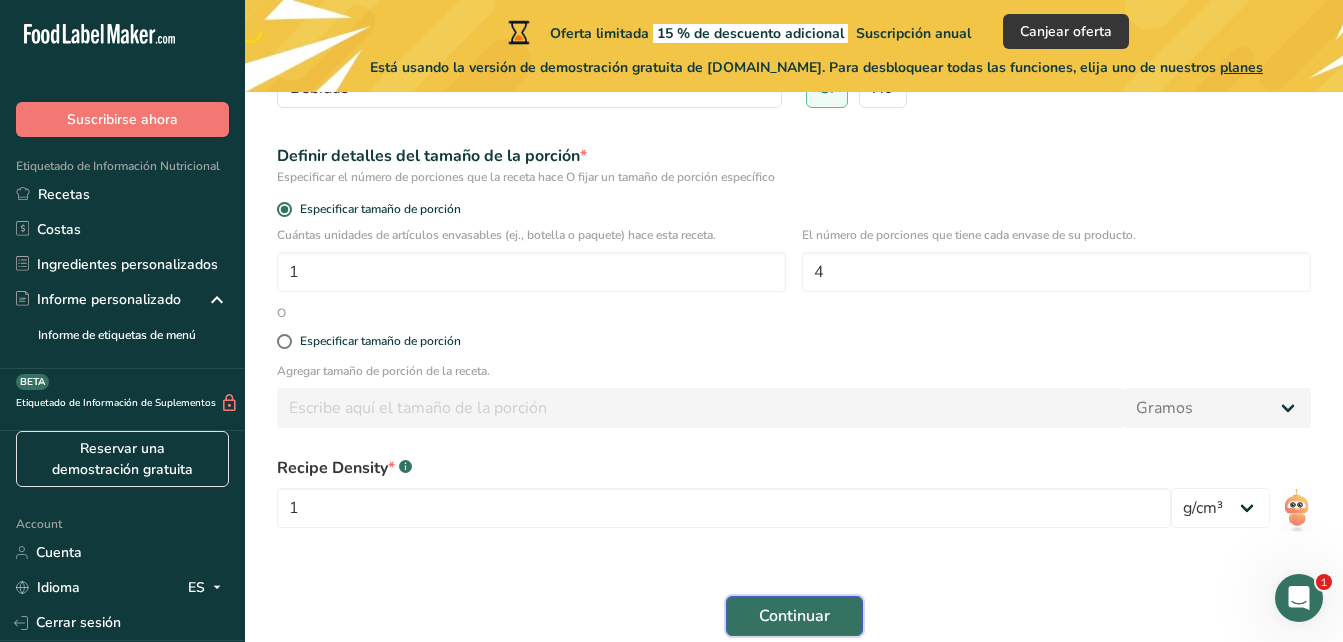 click on "Continuar" at bounding box center (794, 616) 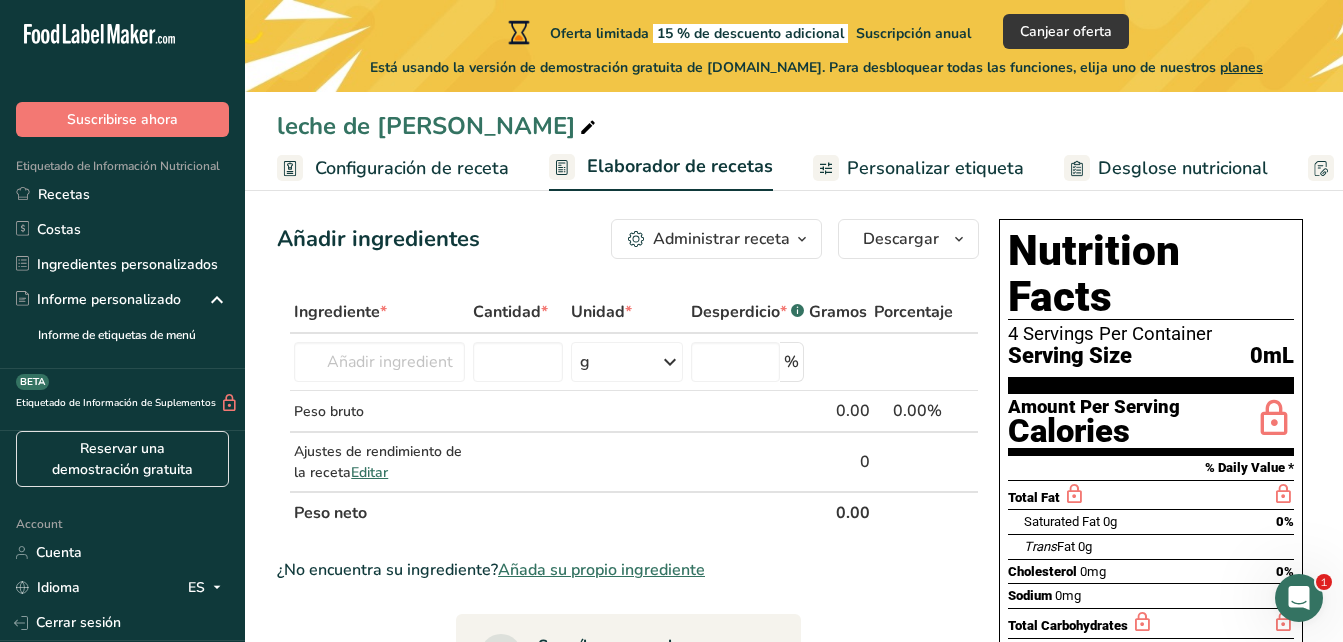 scroll, scrollTop: 13, scrollLeft: 0, axis: vertical 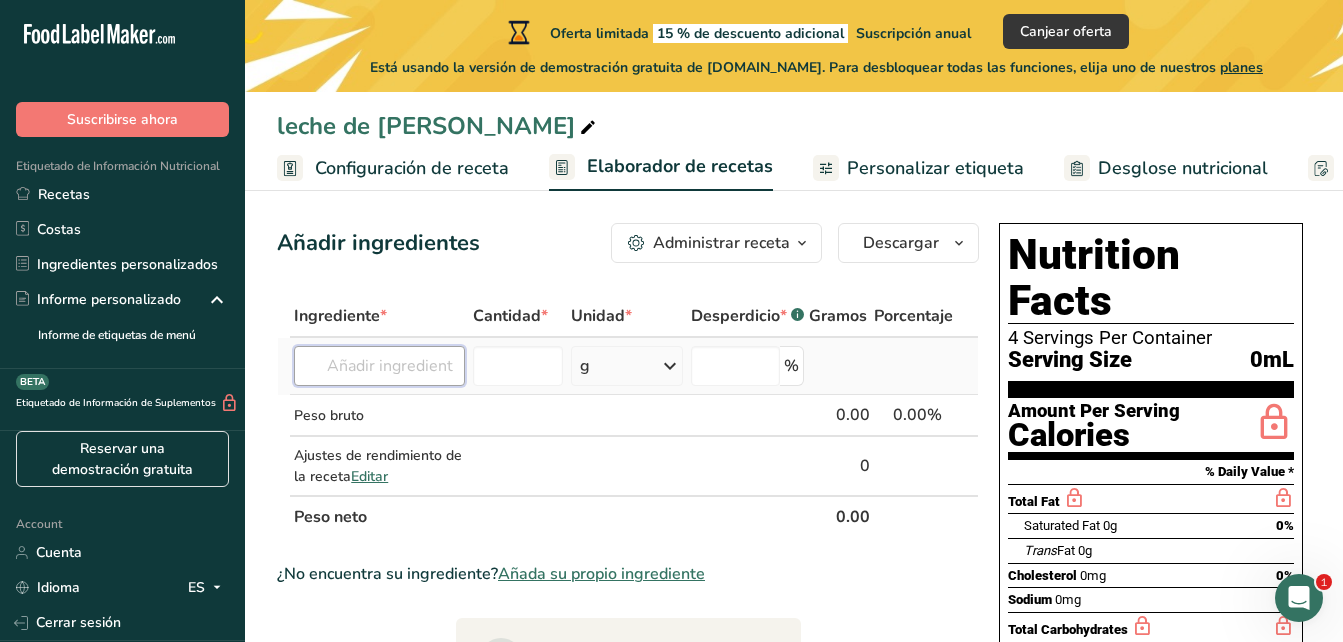 click at bounding box center (379, 366) 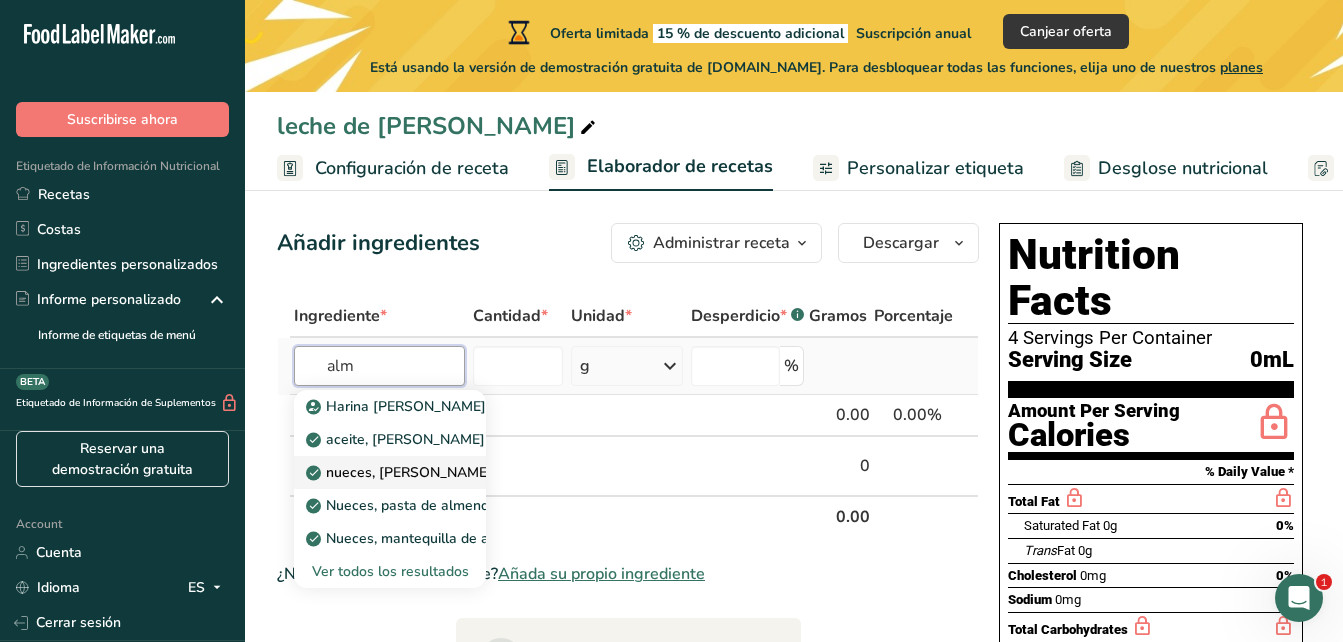type on "alm" 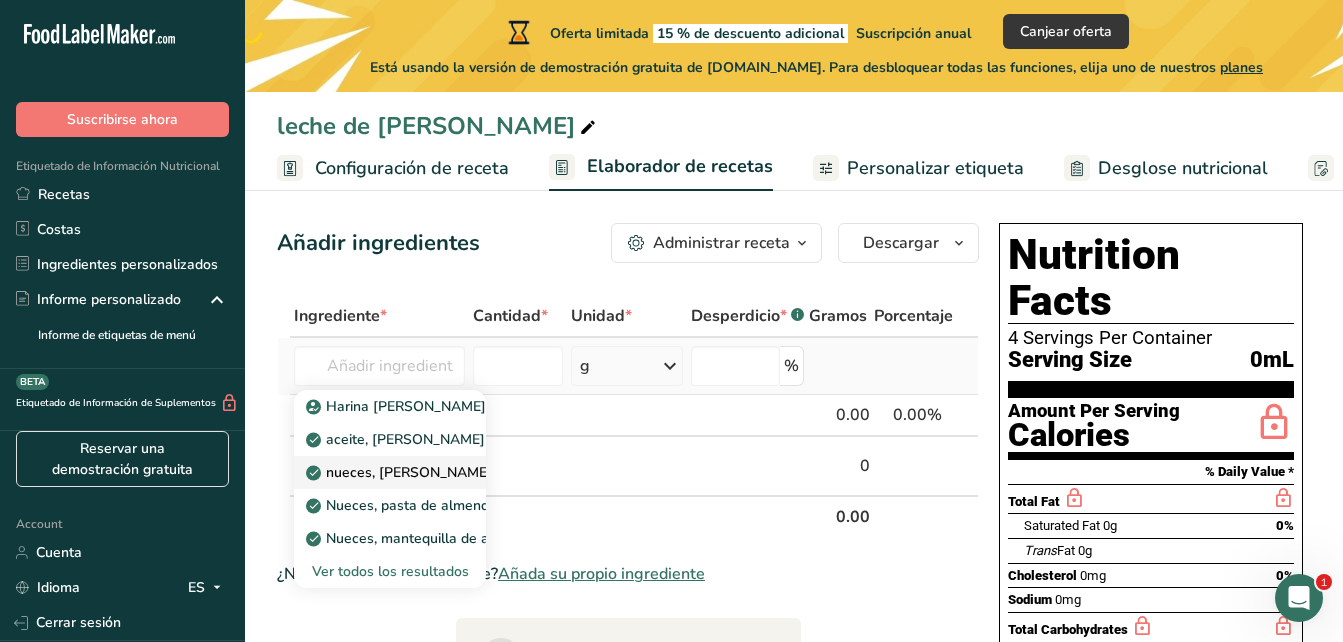 click on "nueces, [PERSON_NAME]" at bounding box center (401, 472) 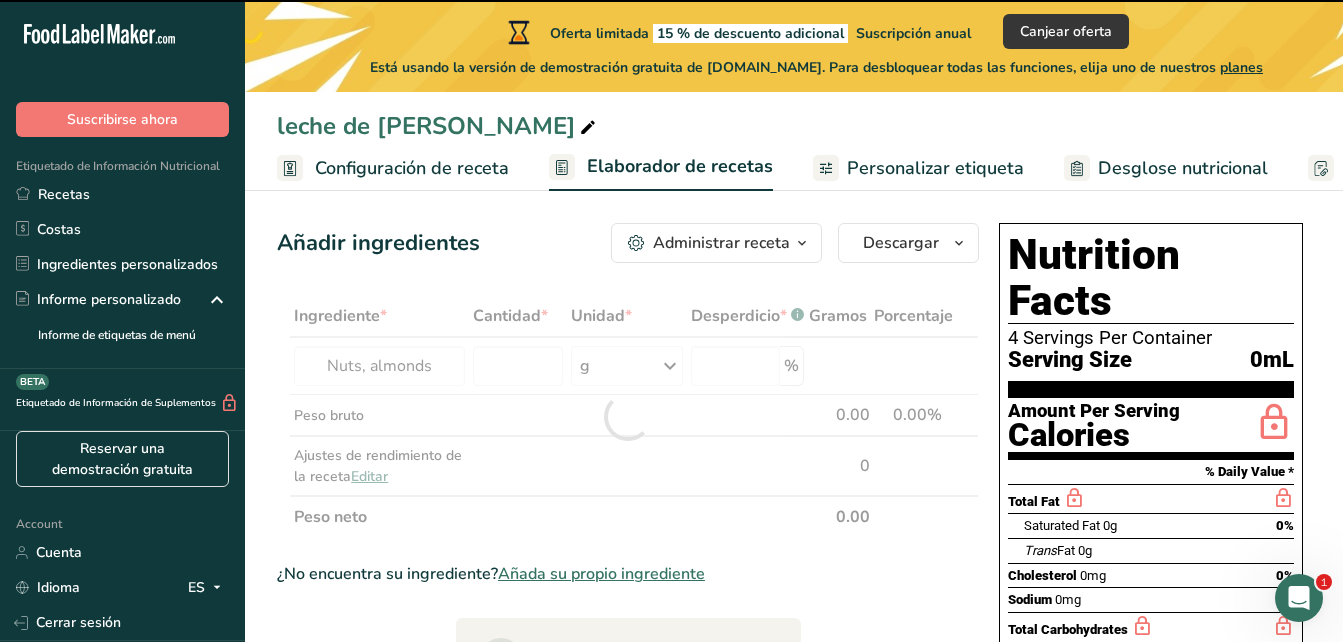 type on "0" 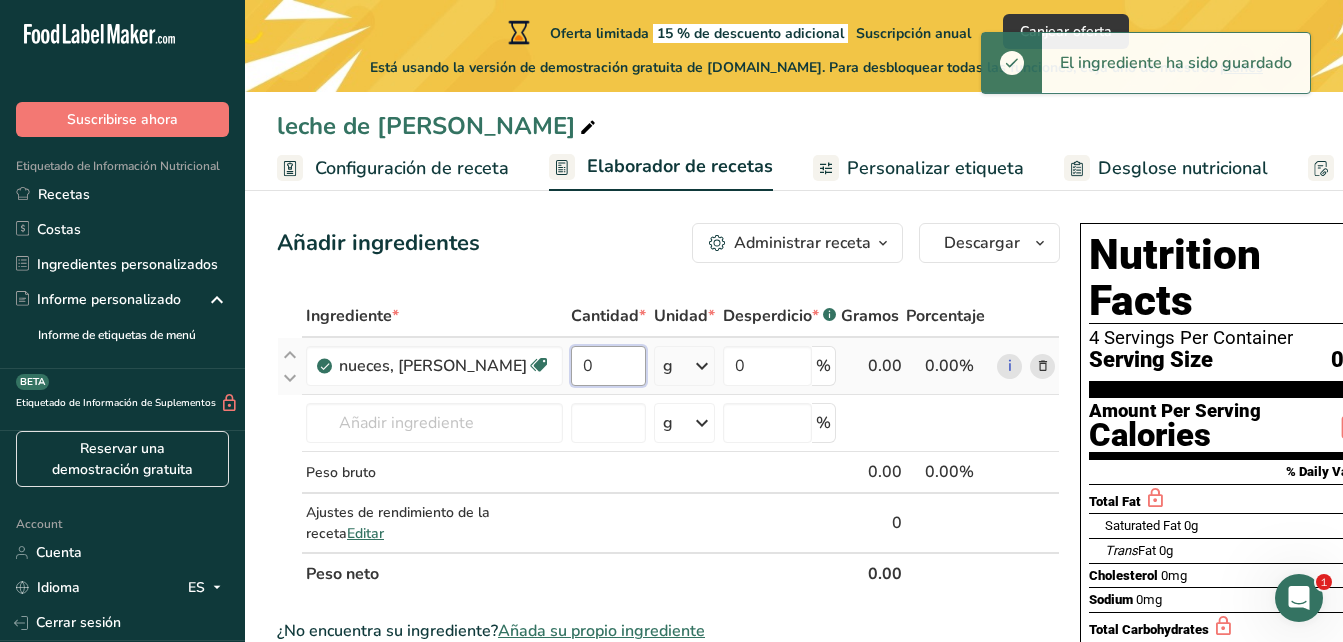 click on "0" at bounding box center (608, 366) 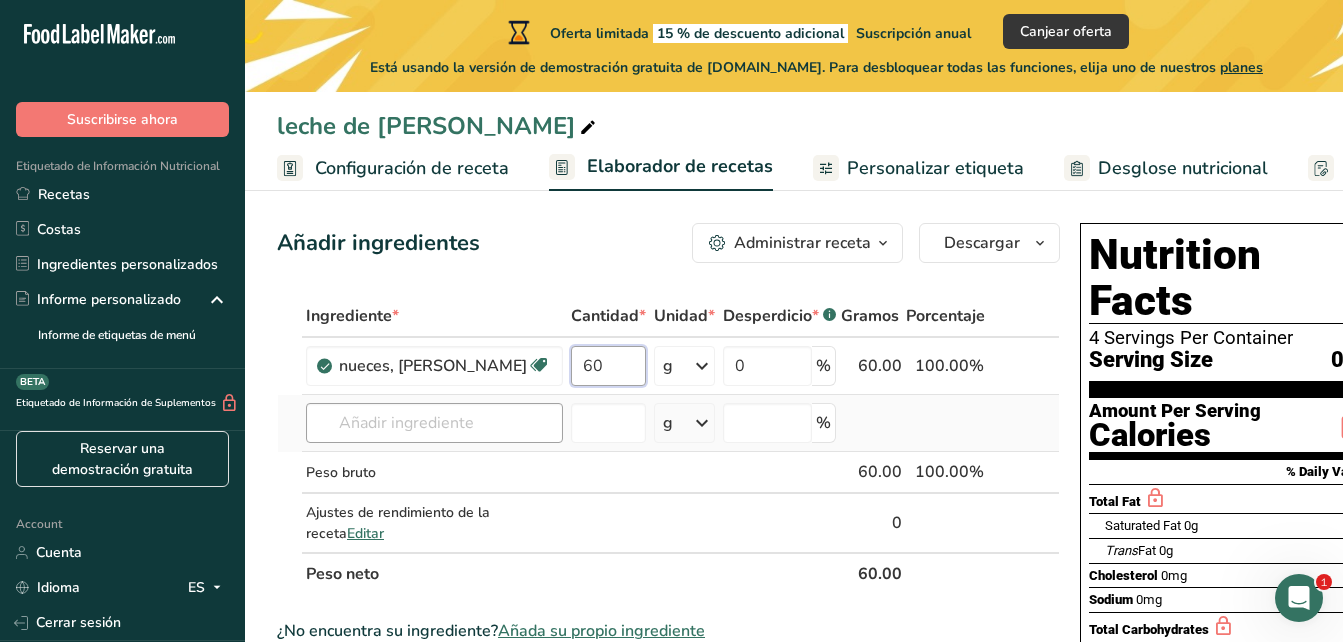 type on "60" 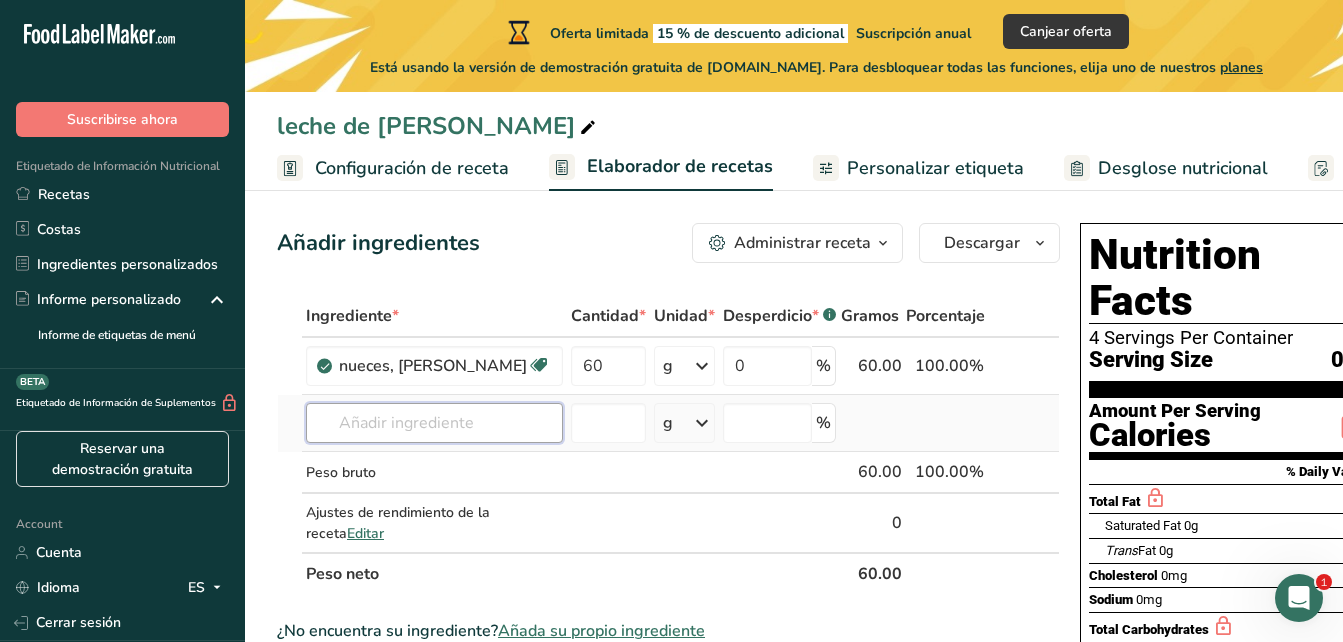 click on "Ingrediente *
Cantidad *
Unidad *
Desperdicio *   .a-a{fill:#347362;}.b-a{fill:#fff;}          Gramos
Porcentaje
nueces, [PERSON_NAME]
Libre de lácteos
Libre de gluten
[GEOGRAPHIC_DATA]
Vegetariano
Libre de soja
60
g
Porciones
1 almond
Unidades de peso
g
kg
mg
Ver más
Unidades de volumen
[GEOGRAPHIC_DATA]
Las unidades de volumen requieren una conversión de densidad. Si conoce la densidad de su ingrediente, introdúzcala a continuación. De lo contrario, haga clic en "RIA", nuestra asistente regulatoria de IA, quien podrá ayudarle.
lb/pie³
g/cm³
Confirmar" at bounding box center (668, 445) 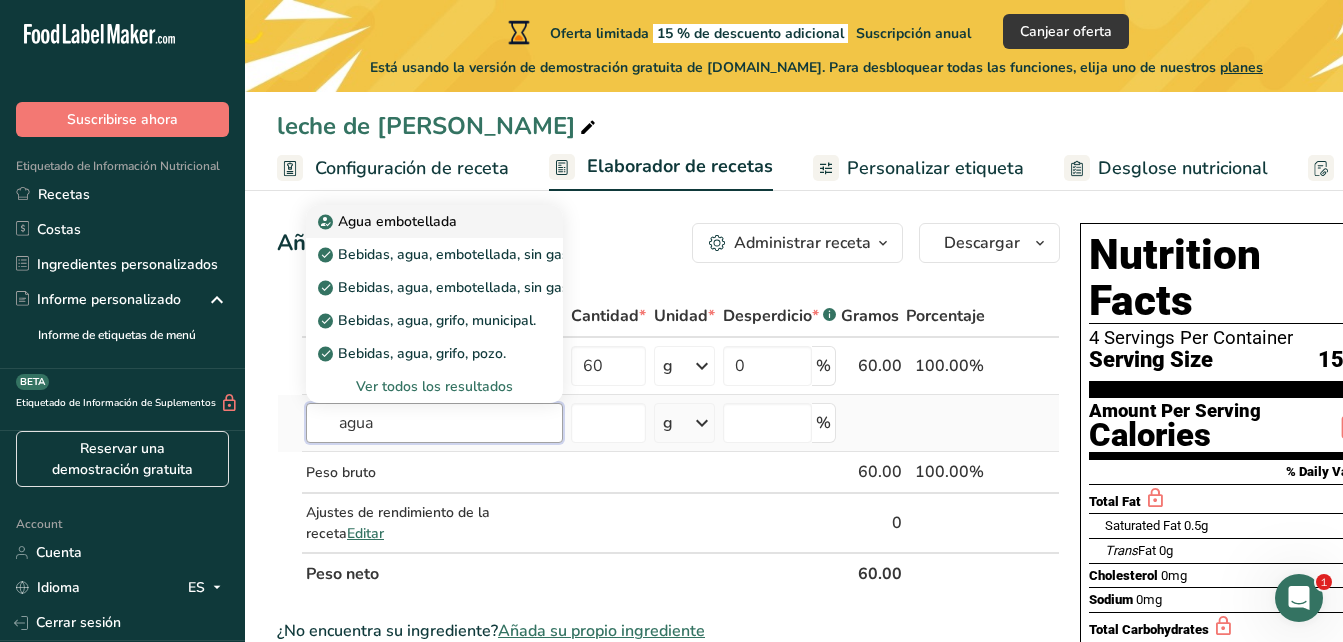 type on "agua" 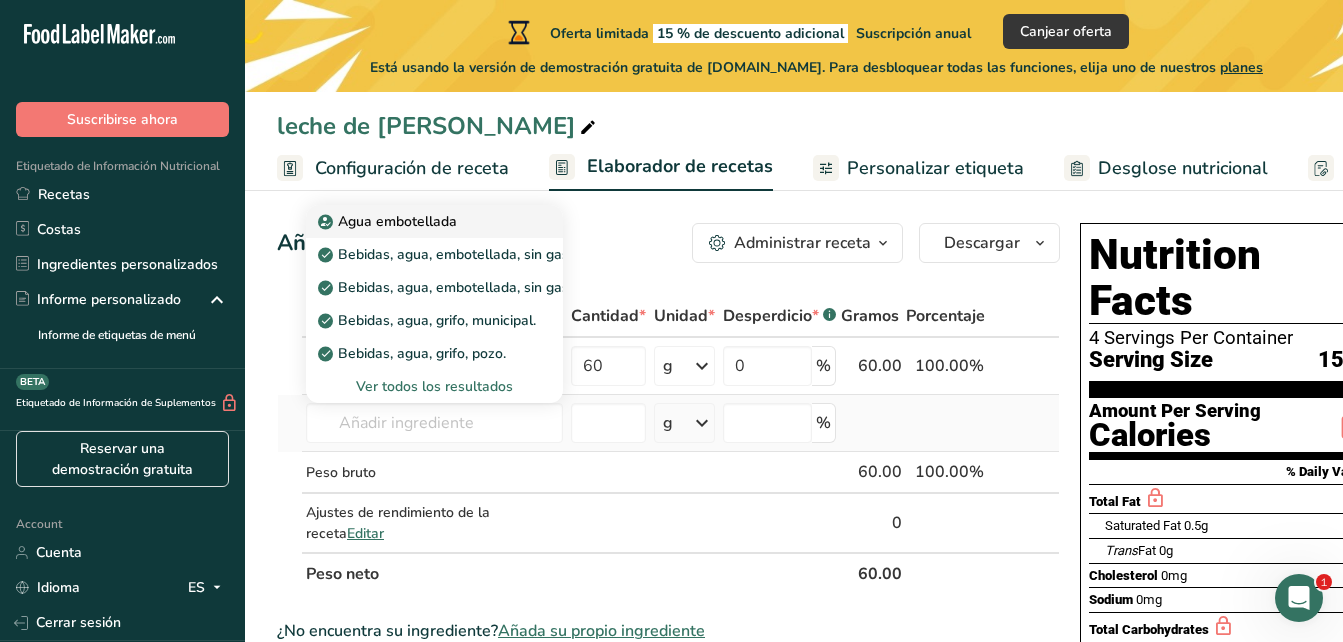 click on "Agua embotellada" at bounding box center [434, 221] 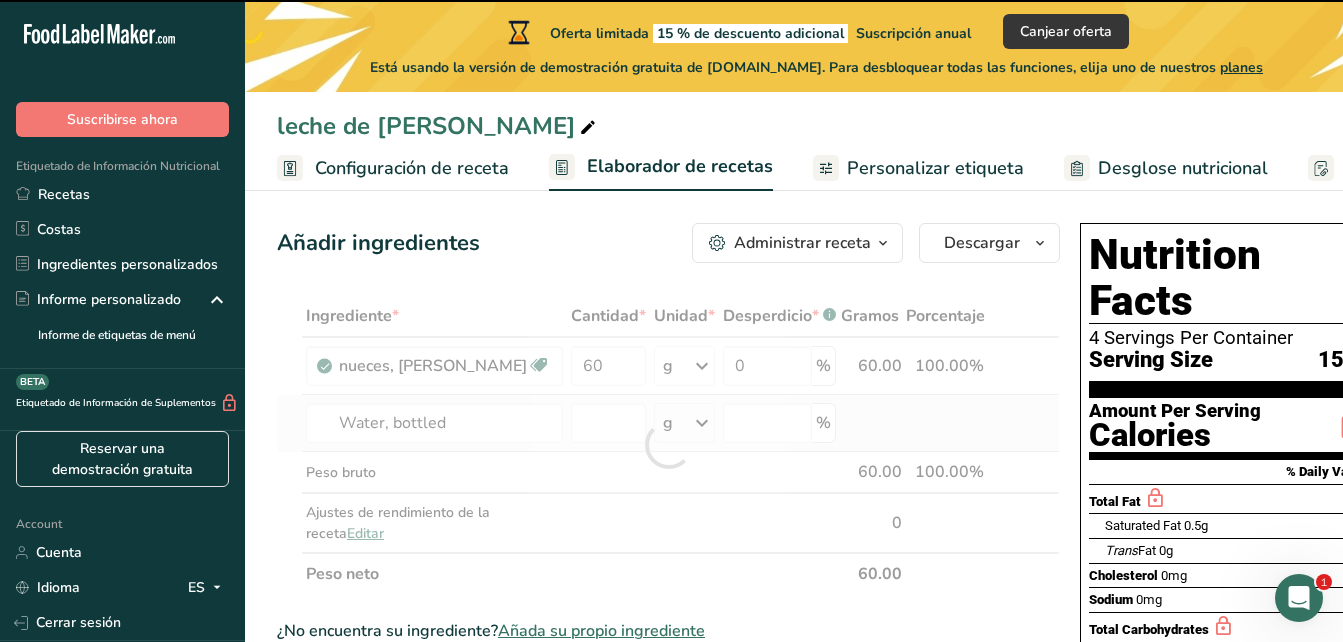 type on "0" 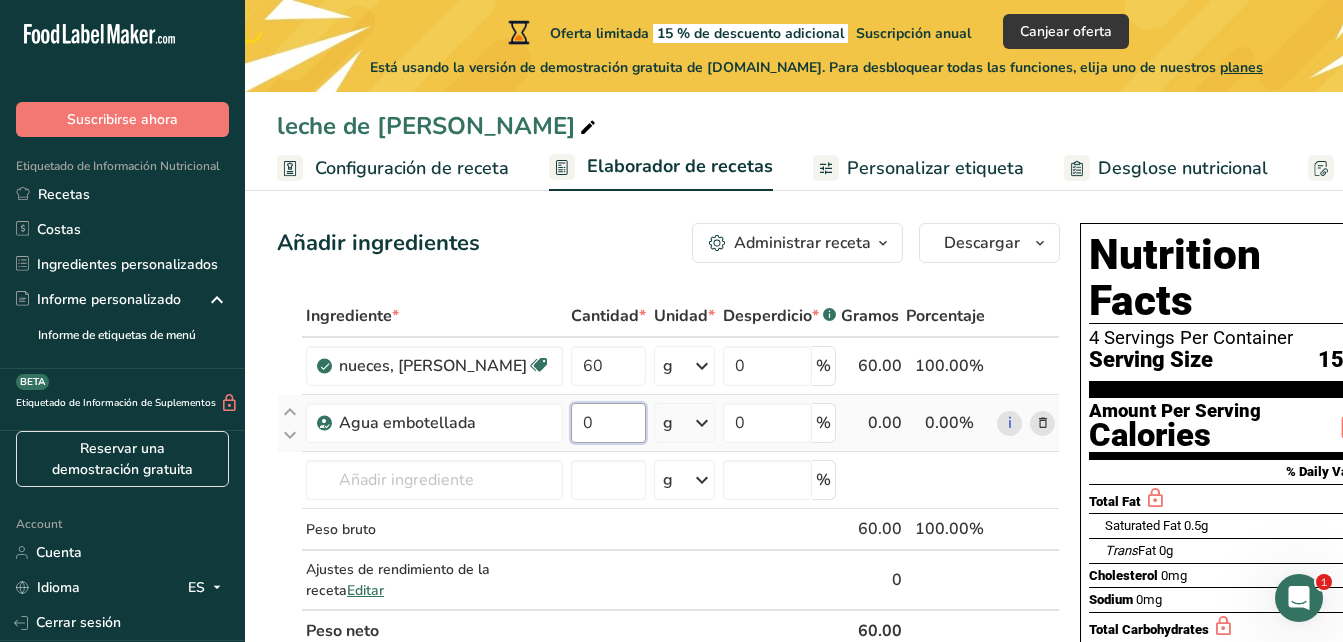 click on "0" at bounding box center [608, 423] 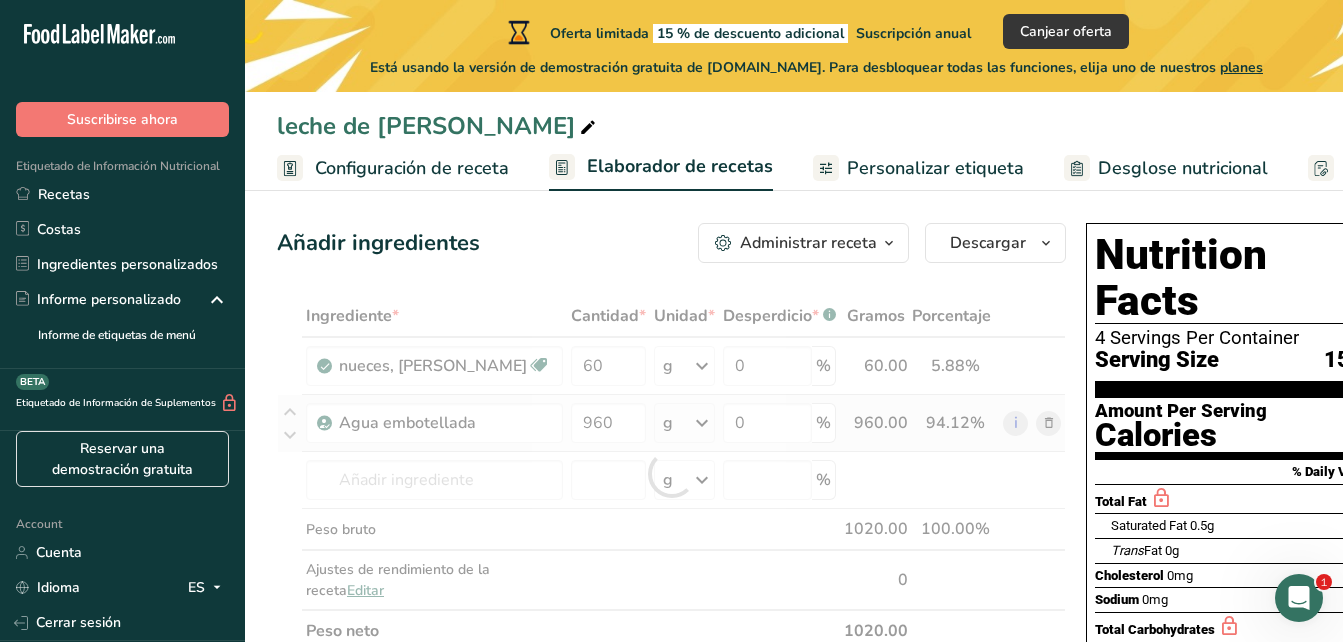 click on "Ingrediente *
Cantidad *
Unidad *
Desperdicio *   .a-a{fill:#347362;}.b-a{fill:#fff;}          Gramos
Porcentaje
nueces, [PERSON_NAME]
Libre de lácteos
Libre de gluten
[GEOGRAPHIC_DATA]
Vegetariano
Libre de soja
60
g
Porciones
1 almond
Unidades de peso
g
kg
mg
Ver más
Unidades de volumen
[GEOGRAPHIC_DATA]
Las unidades de volumen requieren una conversión de densidad. Si conoce la densidad de su ingrediente, introdúzcala a continuación. De lo contrario, haga clic en "RIA", nuestra asistente regulatoria de IA, quien podrá ayudarle.
lb/pie³
g/cm³
Confirmar" at bounding box center (671, 473) 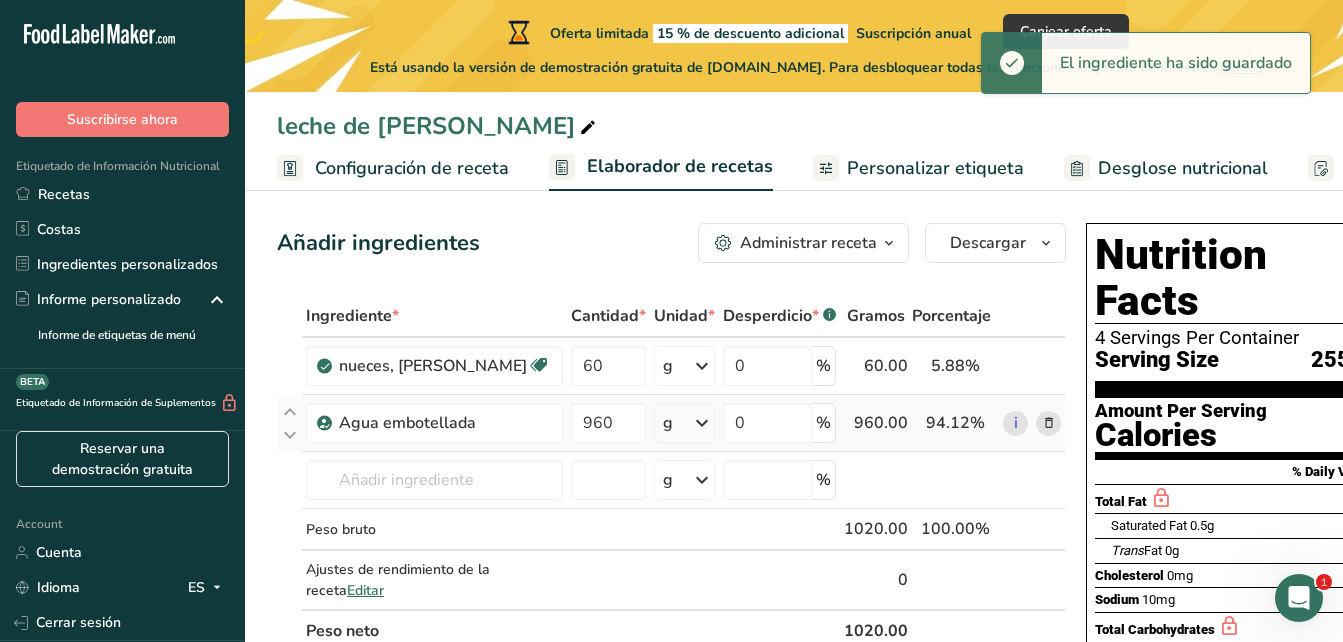 click at bounding box center [702, 423] 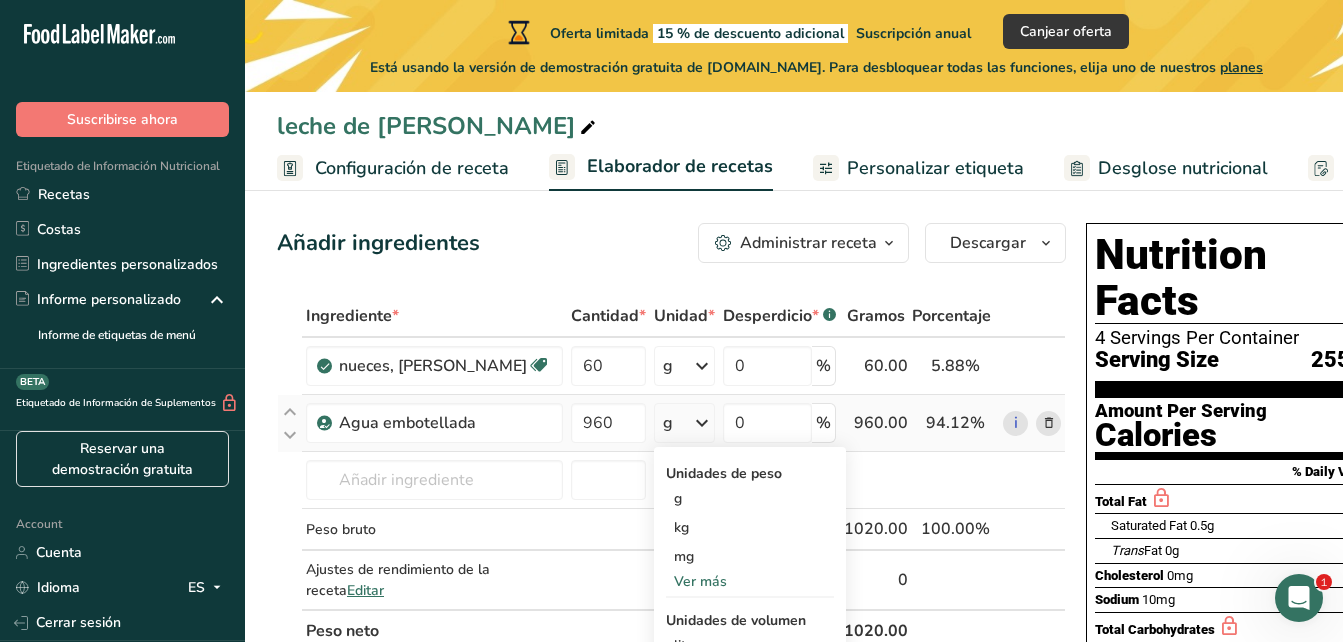 click on "Ver más" at bounding box center [750, 581] 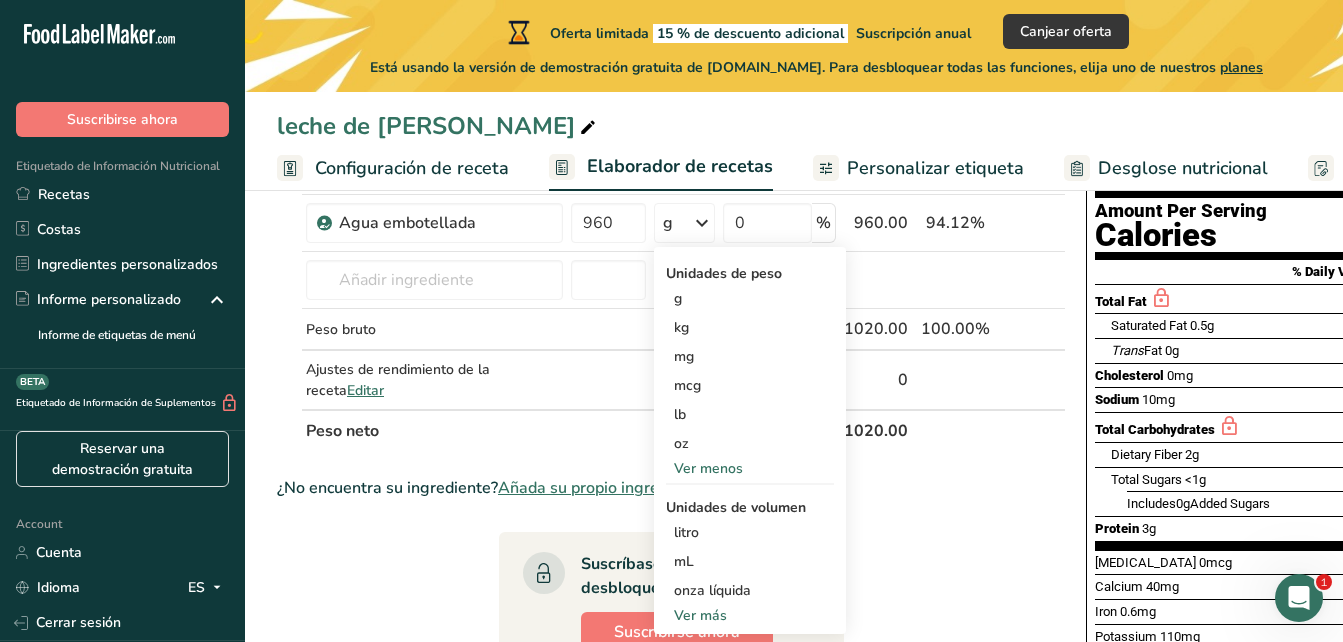 scroll, scrollTop: 225, scrollLeft: 0, axis: vertical 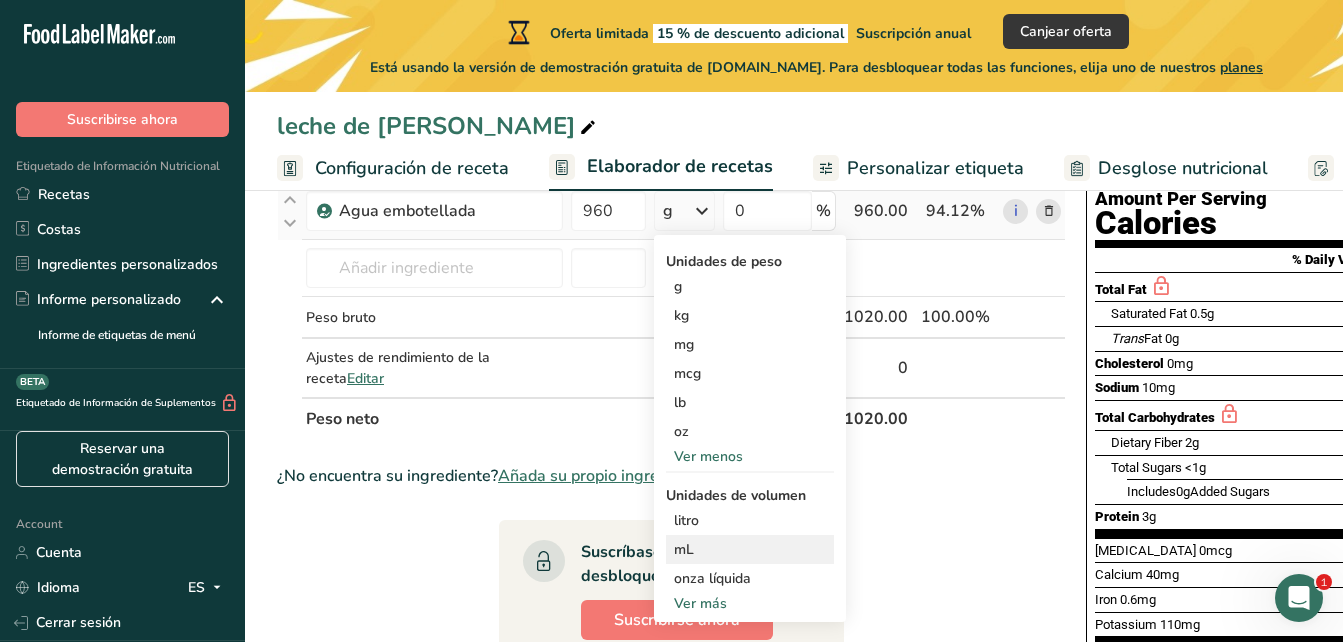 click on "mL" at bounding box center [750, 549] 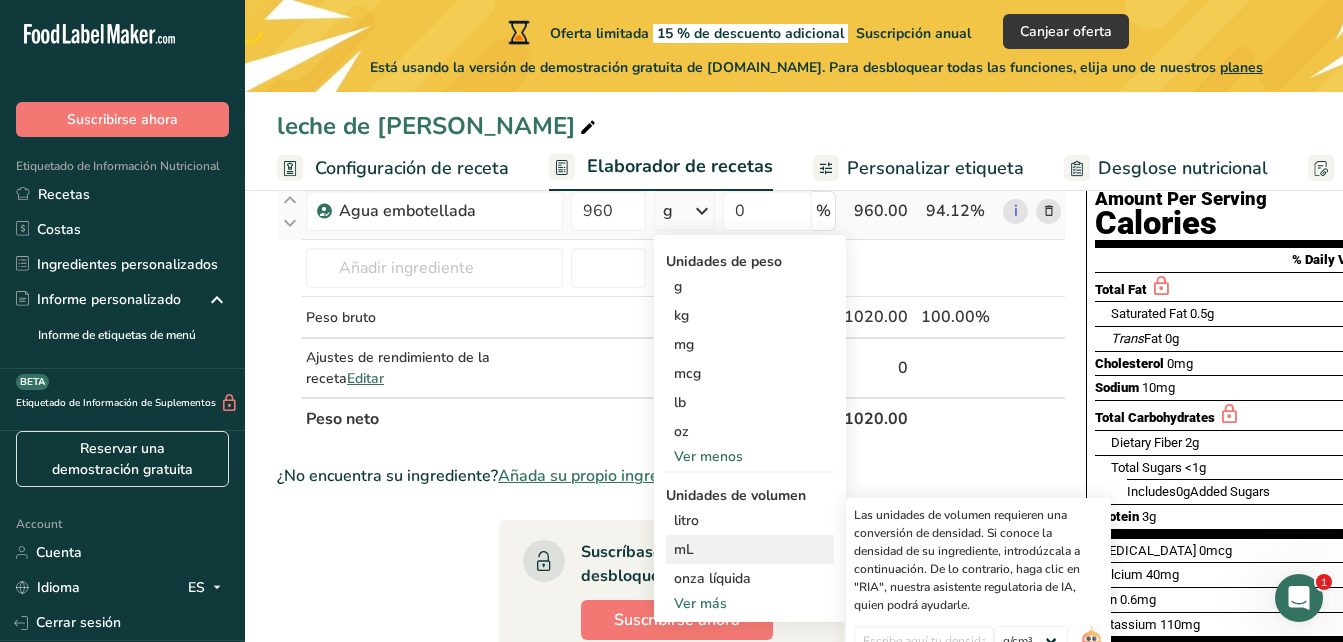click on "mL" at bounding box center [750, 549] 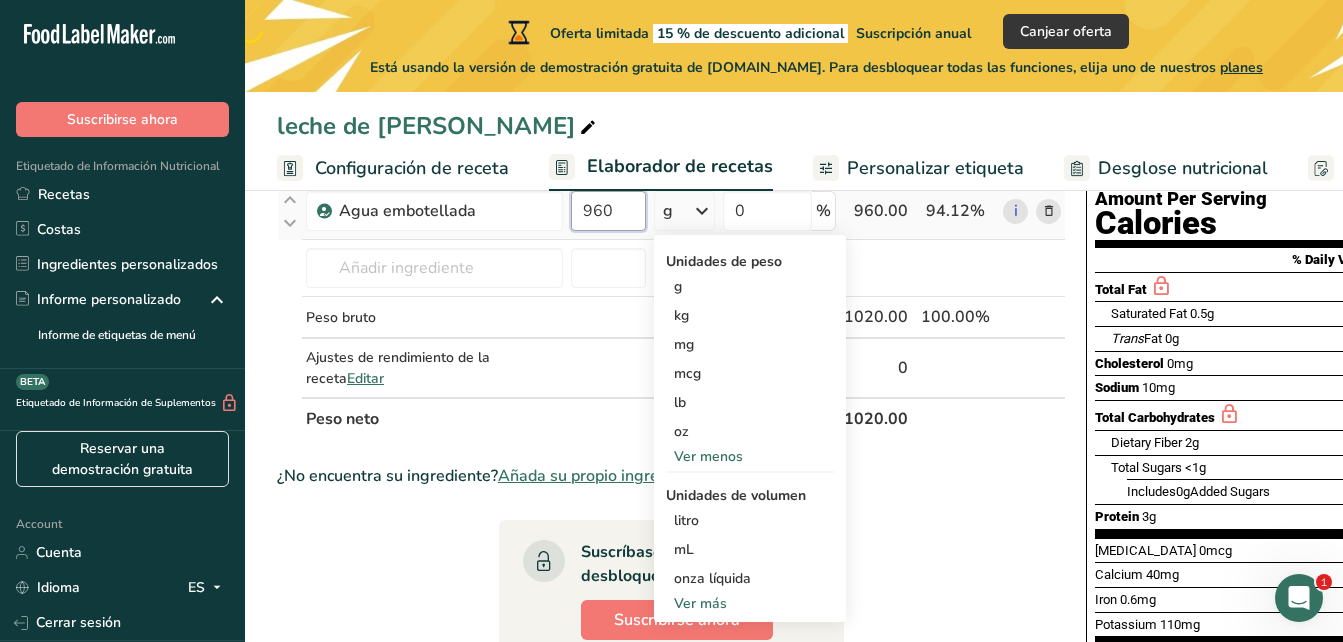 click on "960" at bounding box center [608, 211] 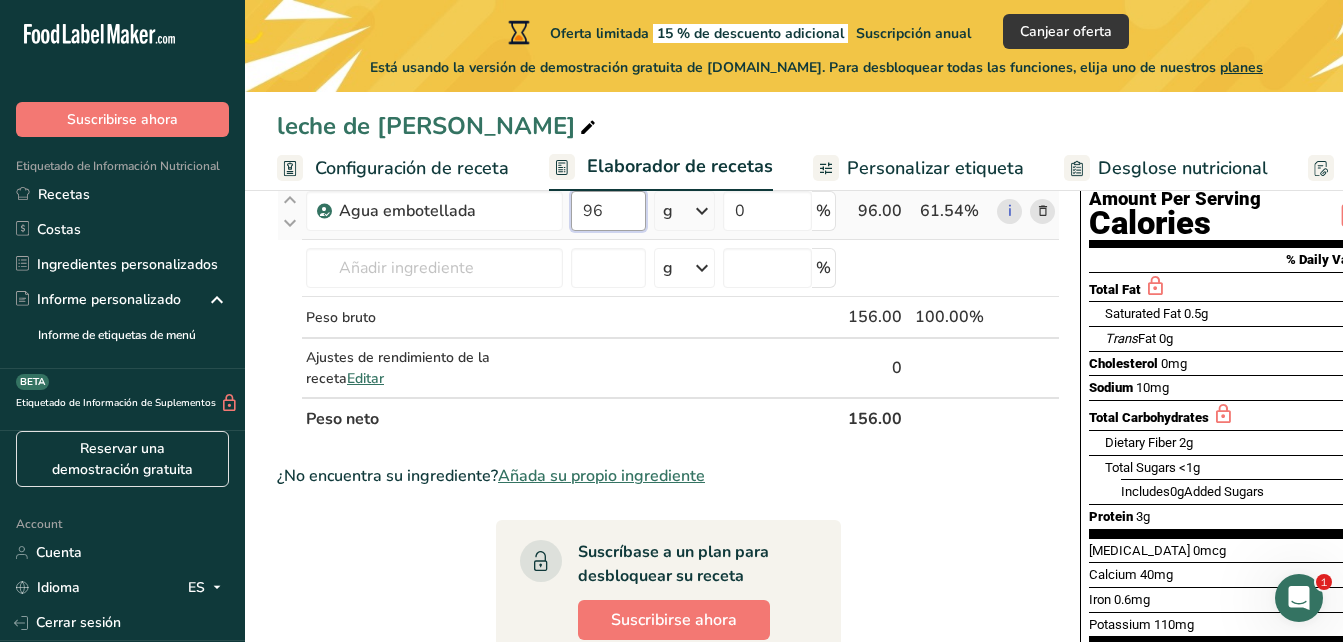 type on "9" 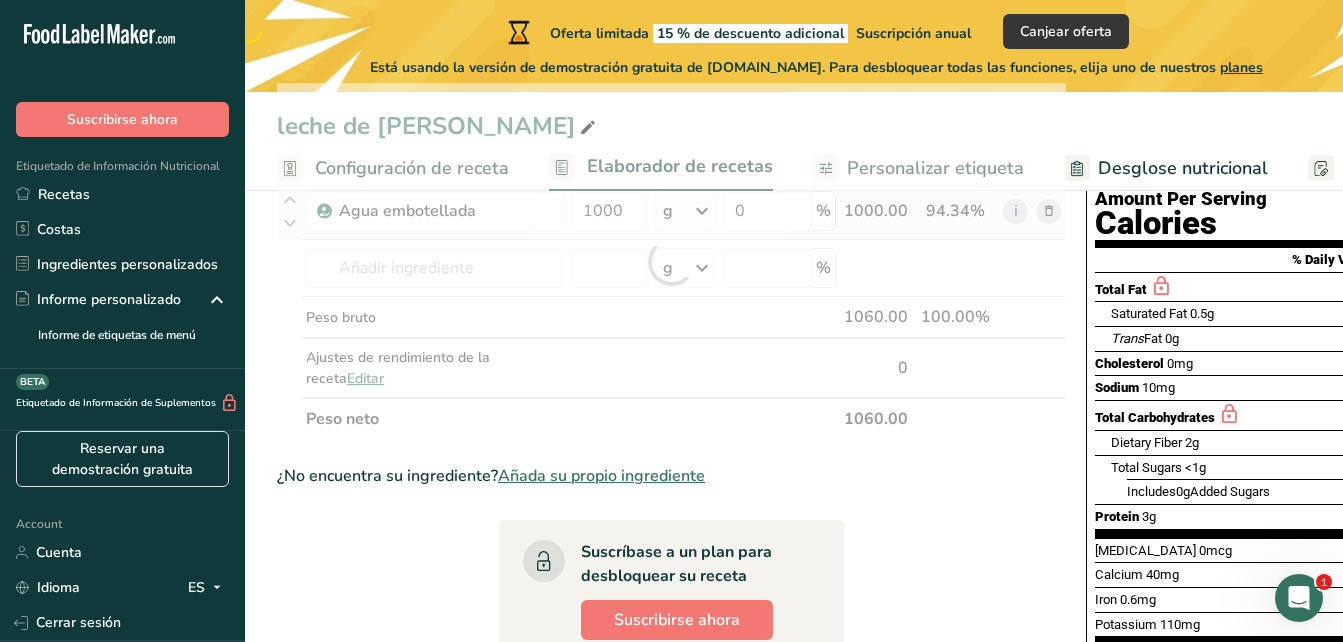 click on "Ingrediente *
Cantidad *
Unidad *
Desperdicio *   .a-a{fill:#347362;}.b-a{fill:#fff;}          Gramos
Porcentaje
nueces, [PERSON_NAME]
Libre de lácteos
Libre de gluten
[GEOGRAPHIC_DATA]
Vegetariano
Libre de soja
60
g
Porciones
1 almond
Unidades de peso
g
kg
mg
Ver más
Unidades de volumen
[GEOGRAPHIC_DATA]
Las unidades de volumen requieren una conversión de densidad. Si conoce la densidad de su ingrediente, introdúzcala a continuación. De lo contrario, haga clic en "RIA", nuestra asistente regulatoria de IA, quien podrá ayudarle.
lb/pie³
g/cm³
Confirmar" at bounding box center [671, 261] 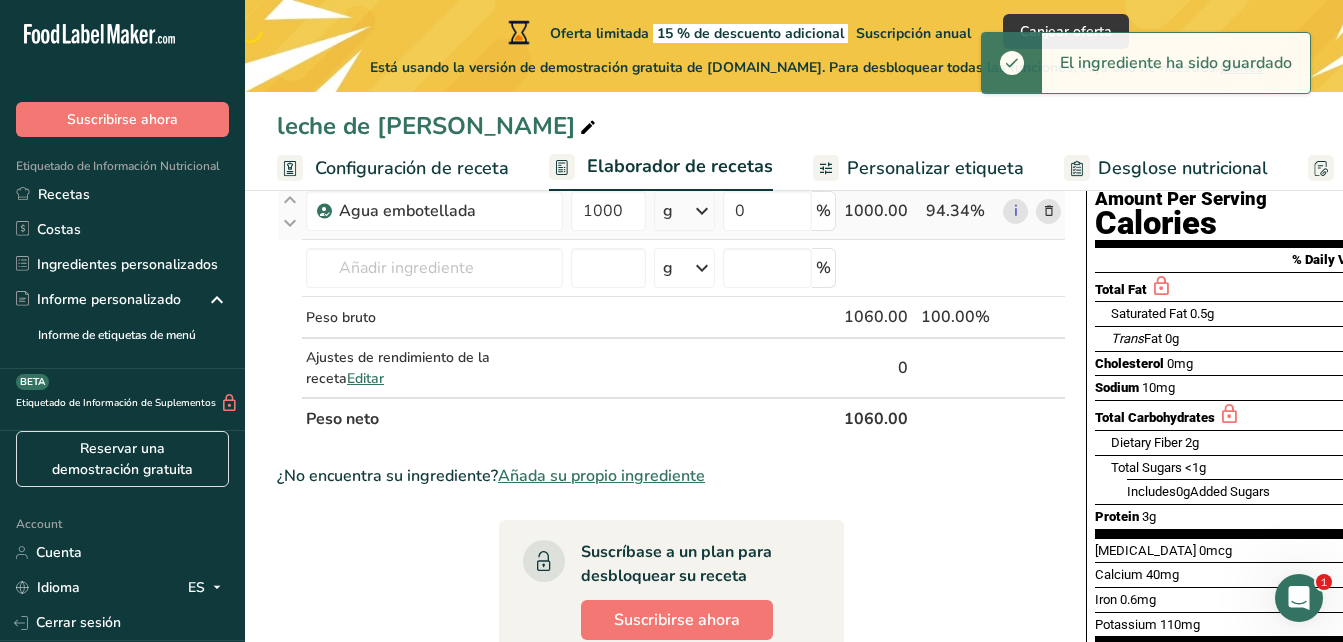 click at bounding box center (702, 211) 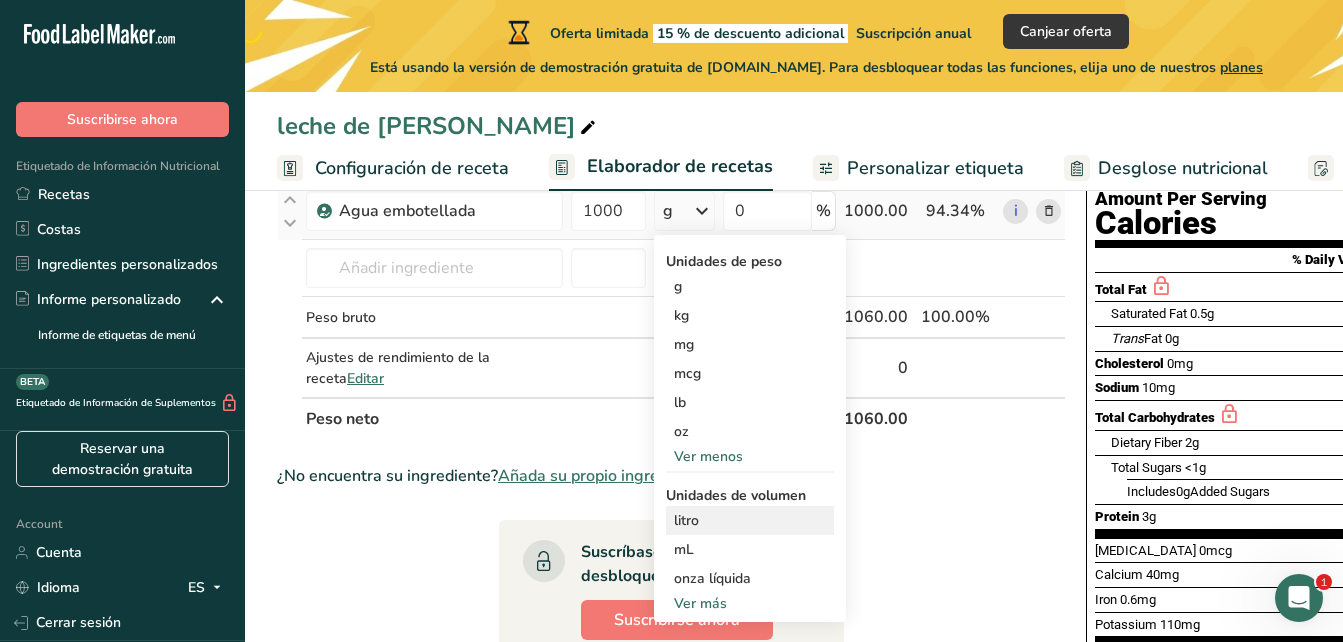 click on "litro" at bounding box center [750, 520] 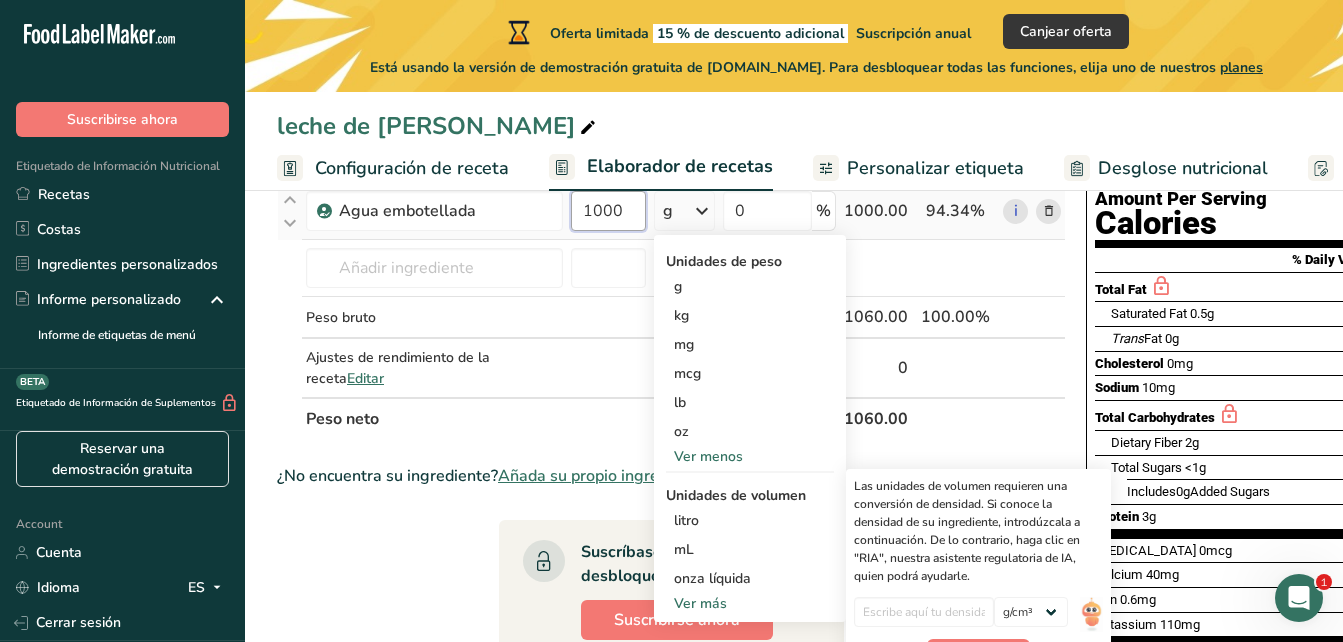 click on "1000" at bounding box center [608, 211] 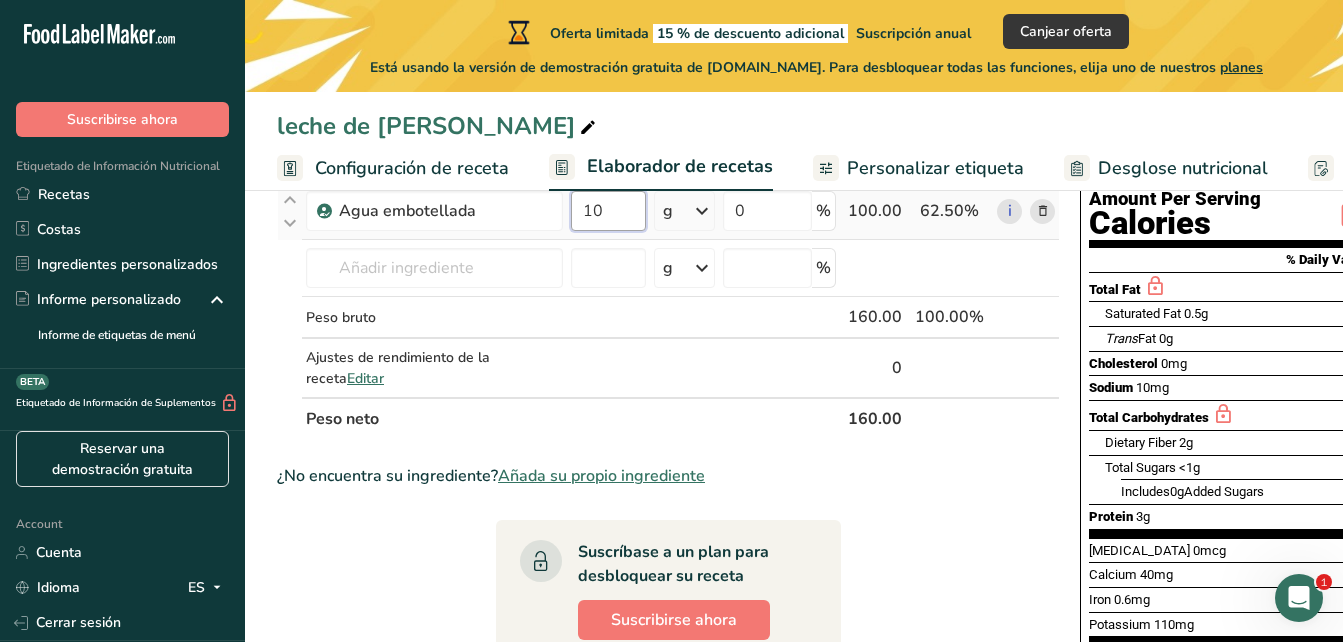type on "1" 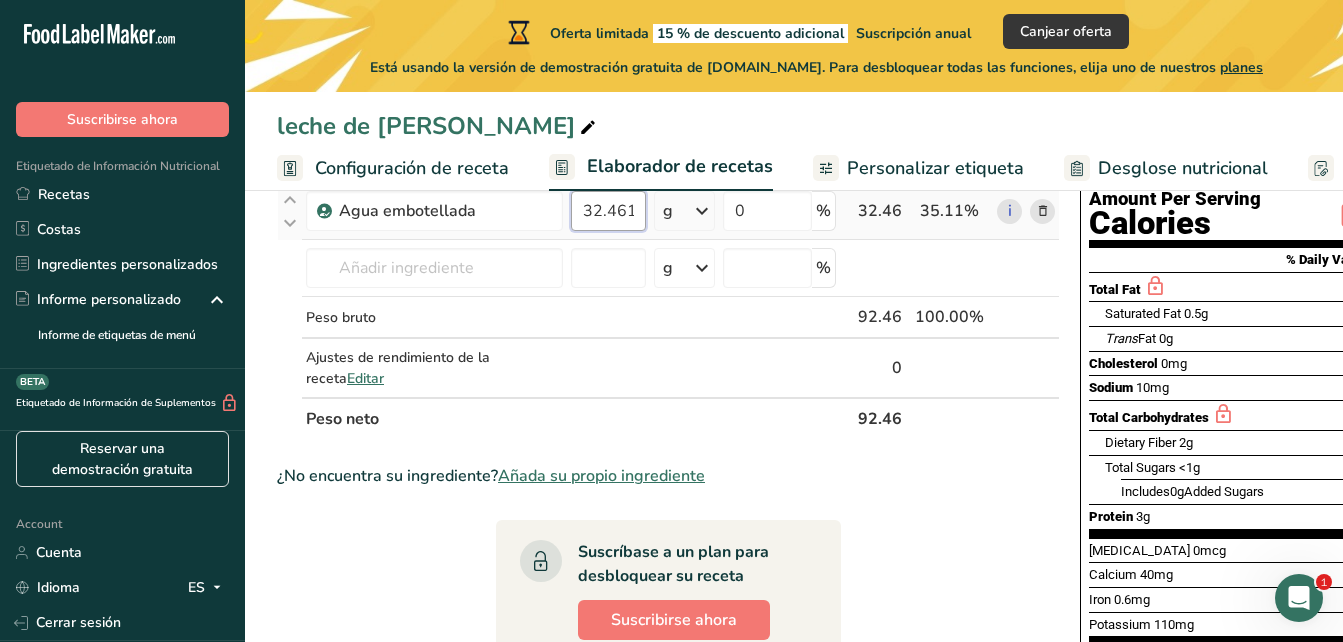 scroll, scrollTop: 0, scrollLeft: 1, axis: horizontal 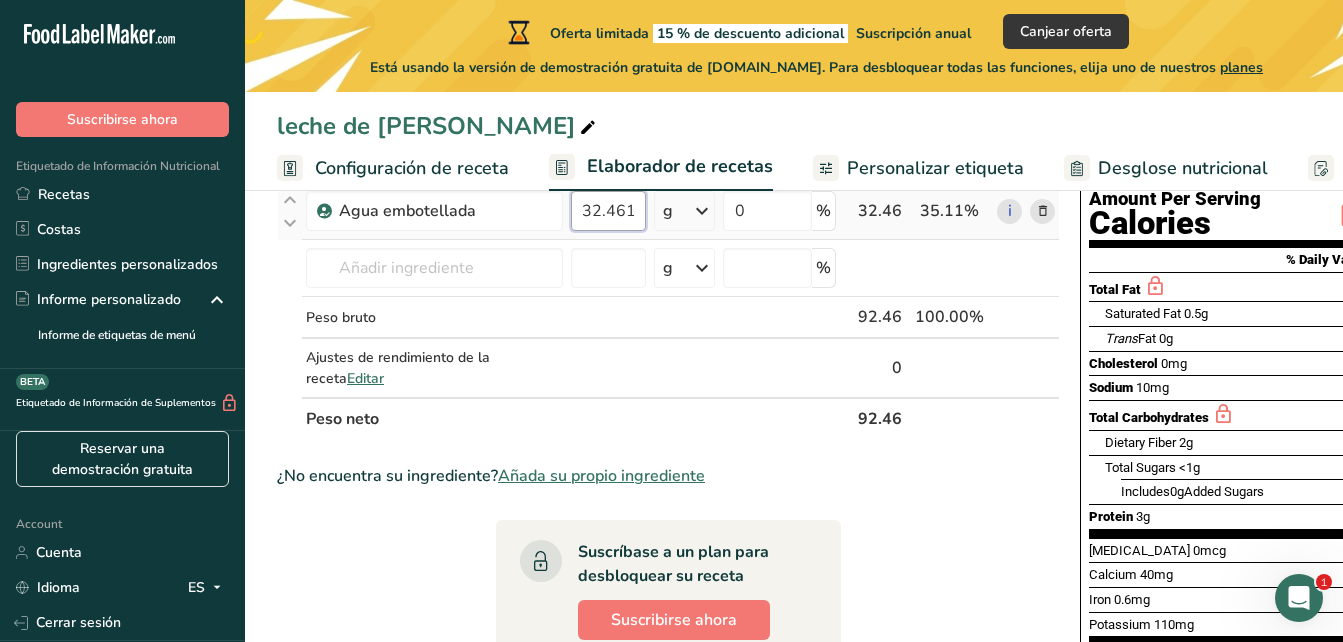 type on "32.461" 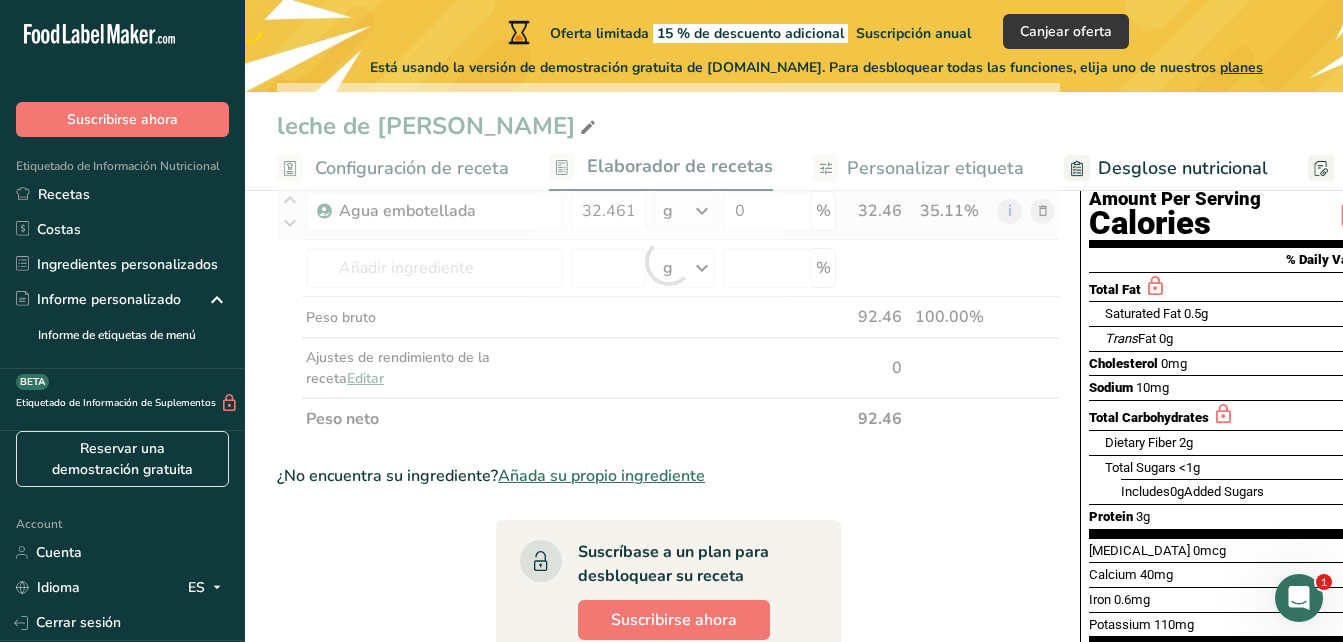 scroll, scrollTop: 0, scrollLeft: 0, axis: both 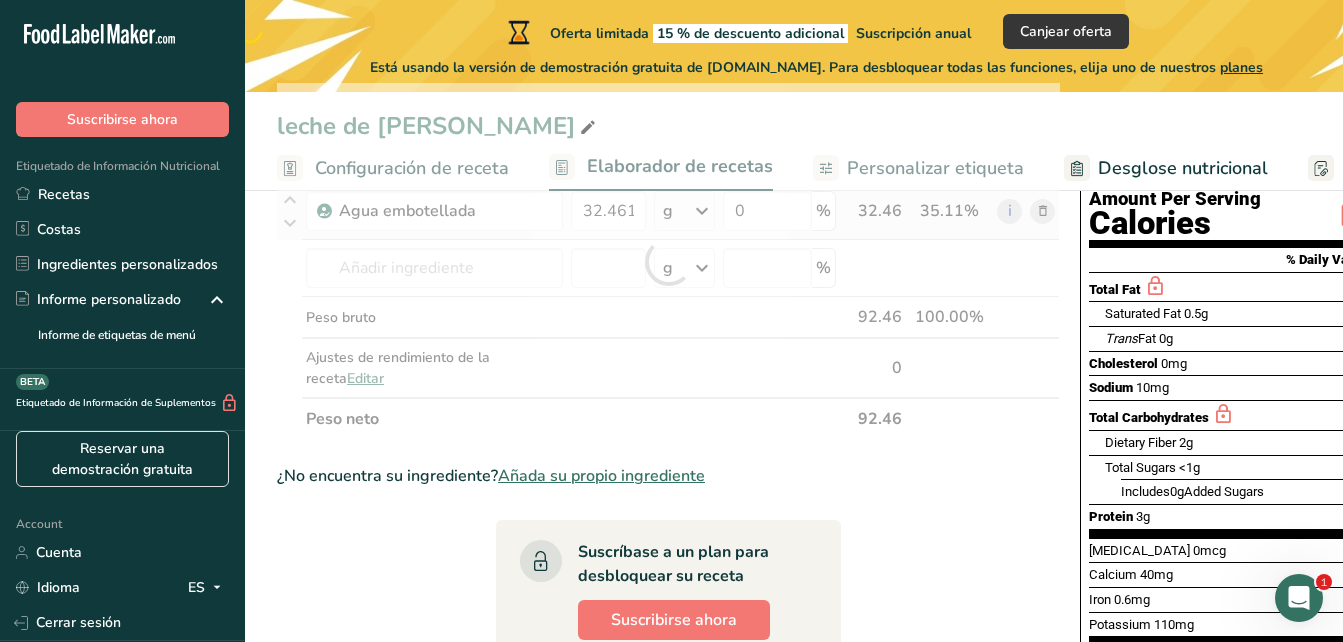 click on "Ingrediente *
Cantidad *
Unidad *
Desperdicio *   .a-a{fill:#347362;}.b-a{fill:#fff;}          Gramos
Porcentaje
nueces, [PERSON_NAME]
Libre de lácteos
Libre de gluten
[GEOGRAPHIC_DATA]
Vegetariano
Libre de soja
60
g
Porciones
1 almond
Unidades de peso
g
kg
mg
Ver más
Unidades de volumen
[GEOGRAPHIC_DATA]
Las unidades de volumen requieren una conversión de densidad. Si conoce la densidad de su ingrediente, introdúzcala a continuación. De lo contrario, haga clic en "RIA", nuestra asistente regulatoria de IA, quien podrá ayudarle.
lb/pie³
g/cm³
Confirmar" at bounding box center (668, 261) 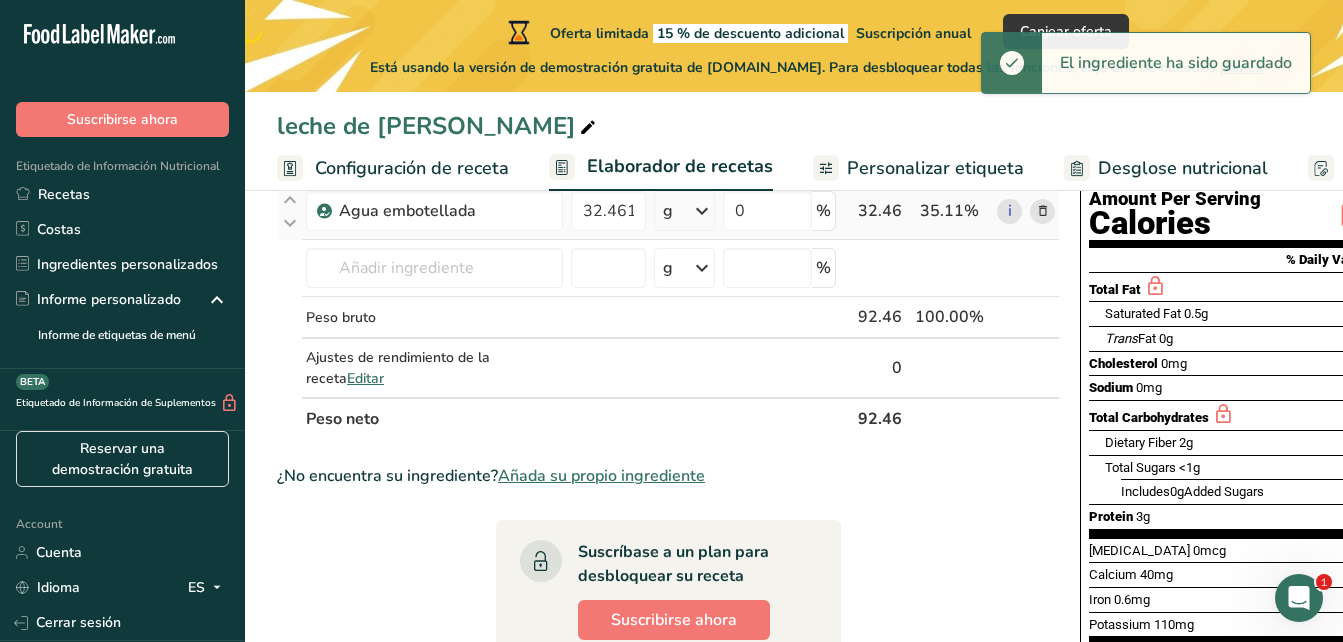 click at bounding box center [702, 211] 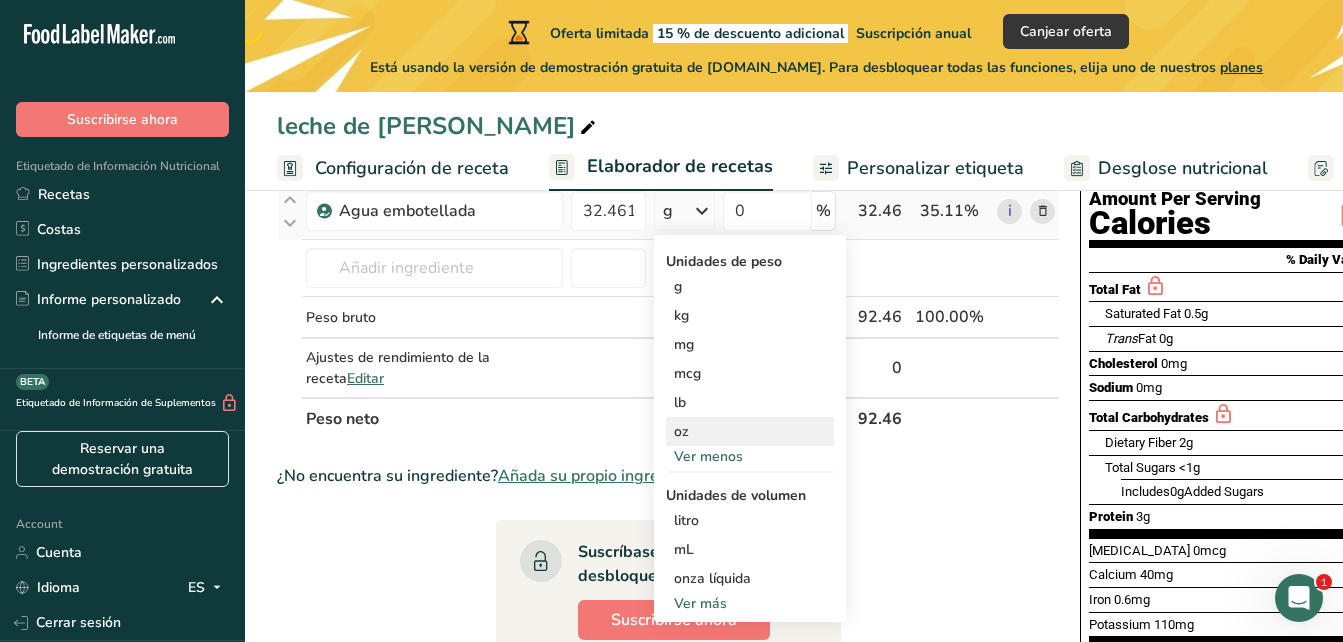 click on "oz" at bounding box center (750, 431) 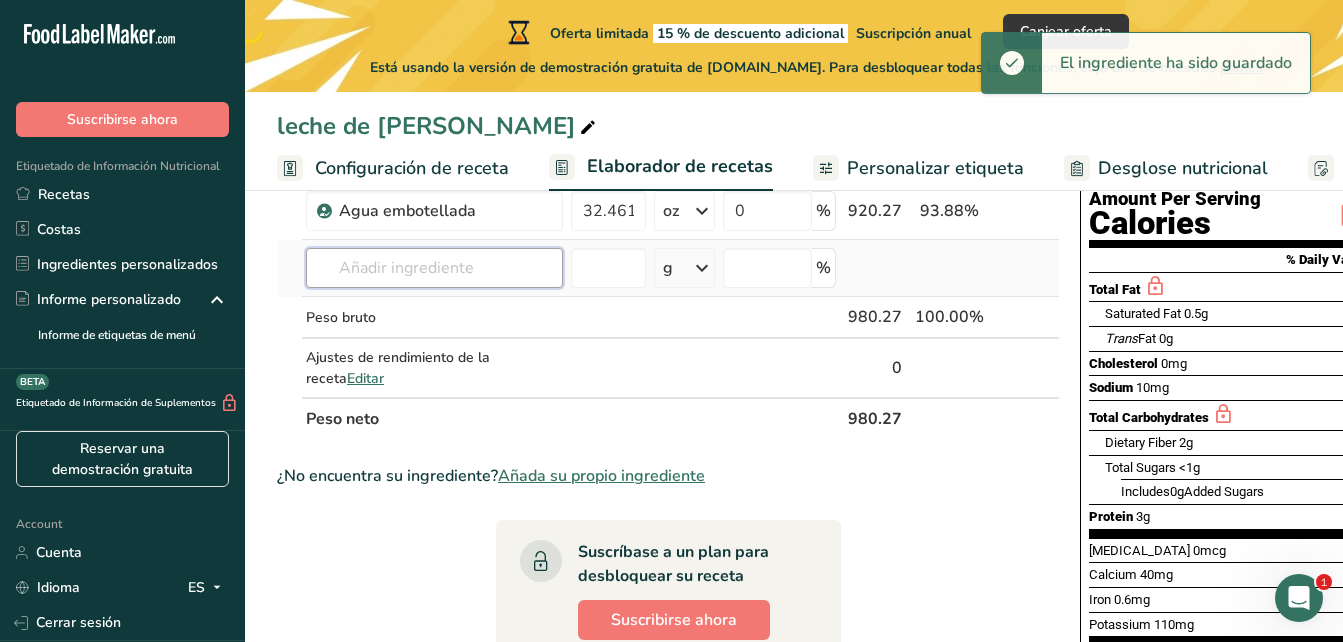 click at bounding box center (434, 268) 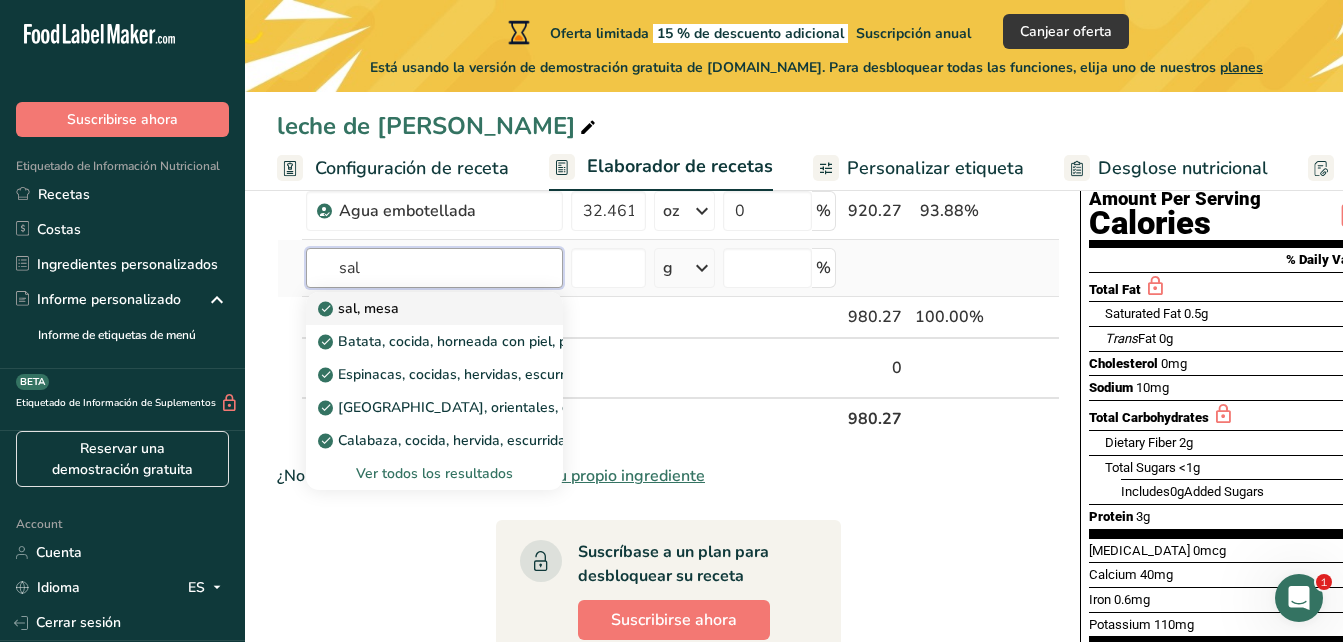type on "sal" 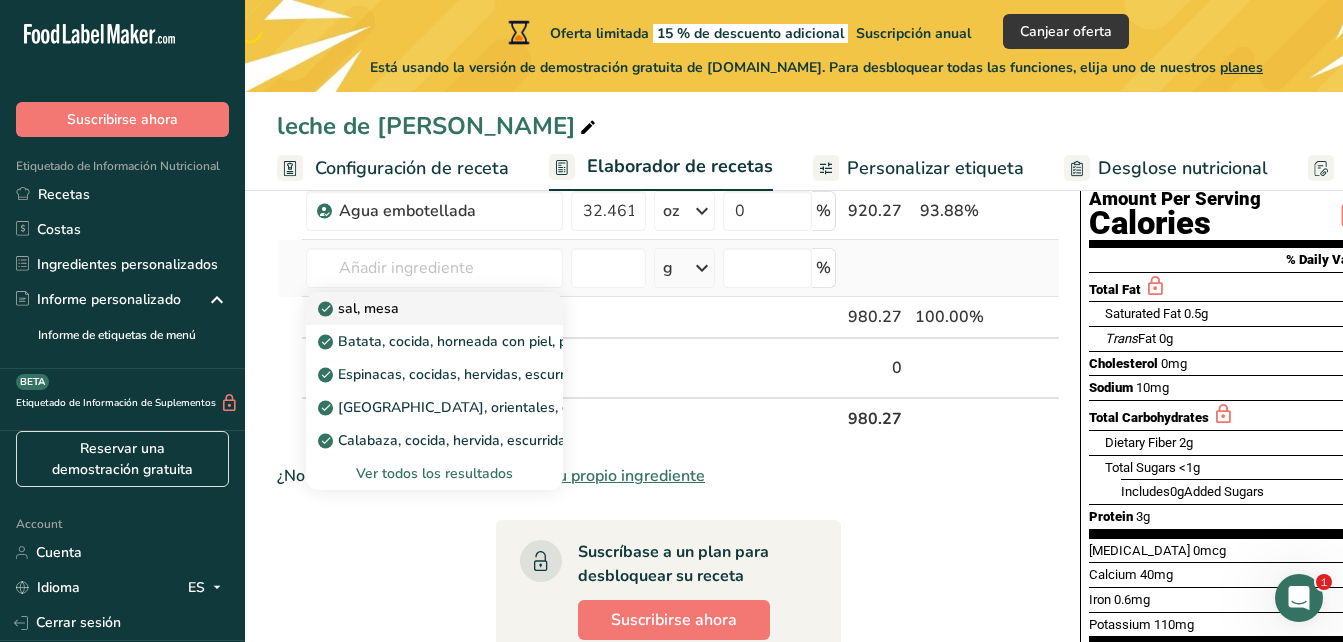 click on "sal, mesa" at bounding box center [418, 308] 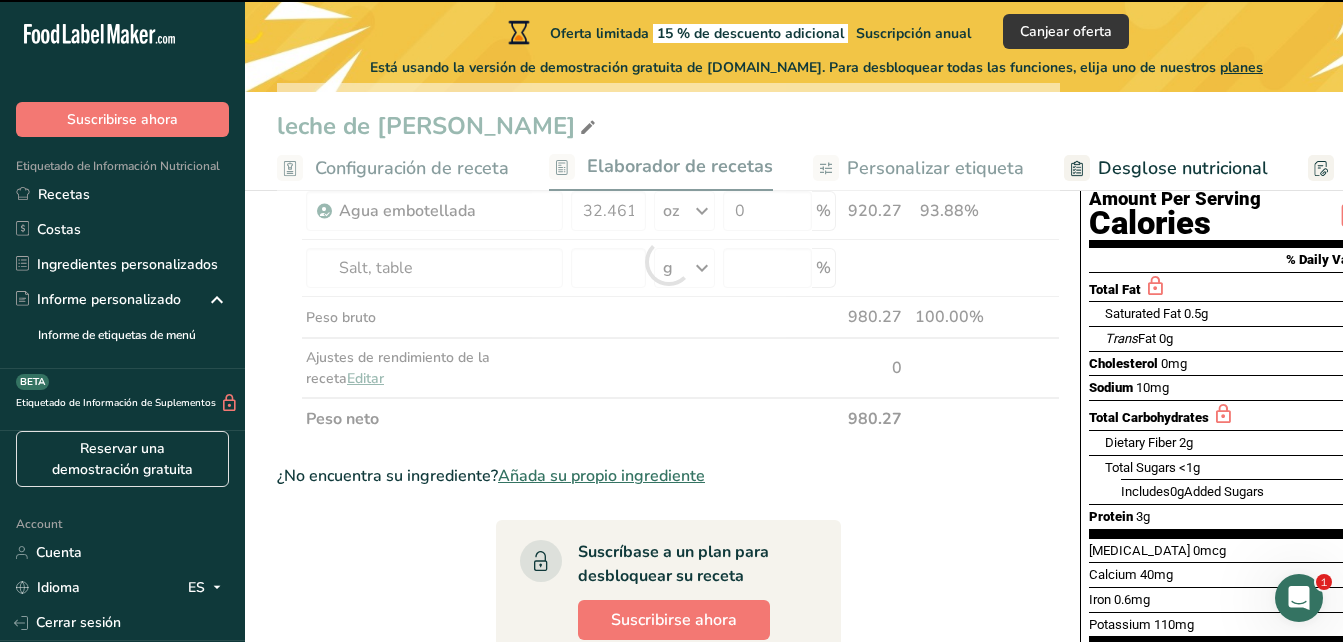 type on "0" 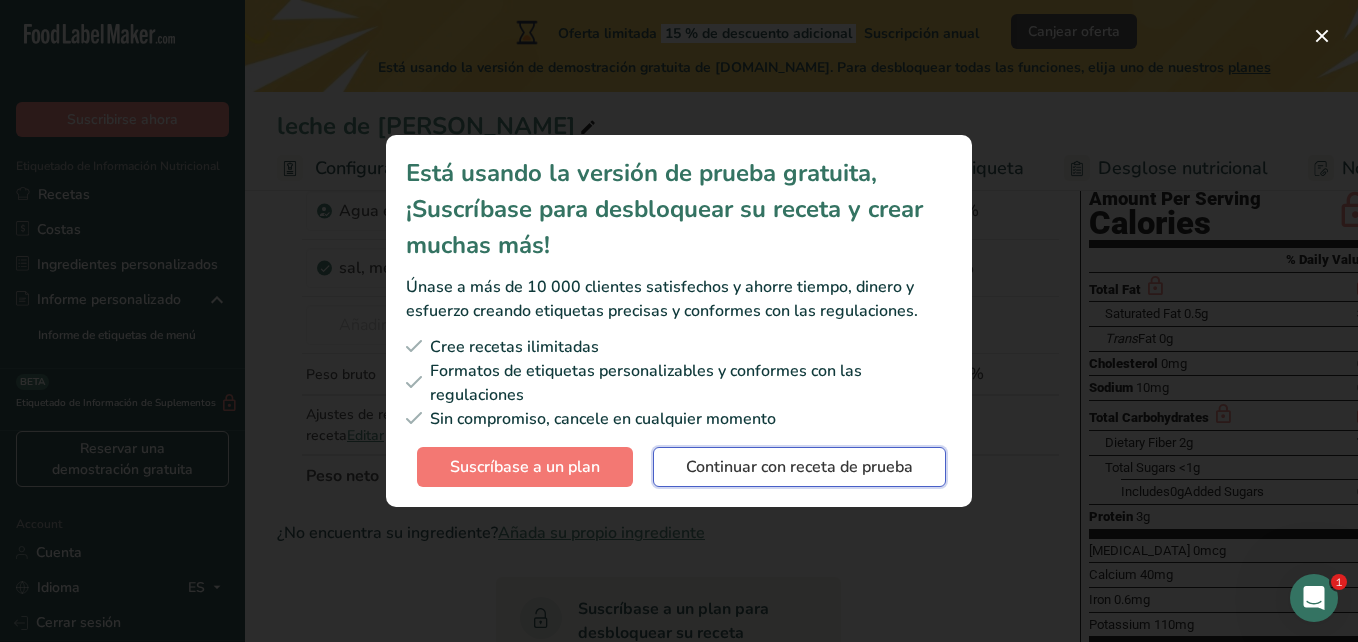 click on "Continuar con receta de prueba" at bounding box center [799, 467] 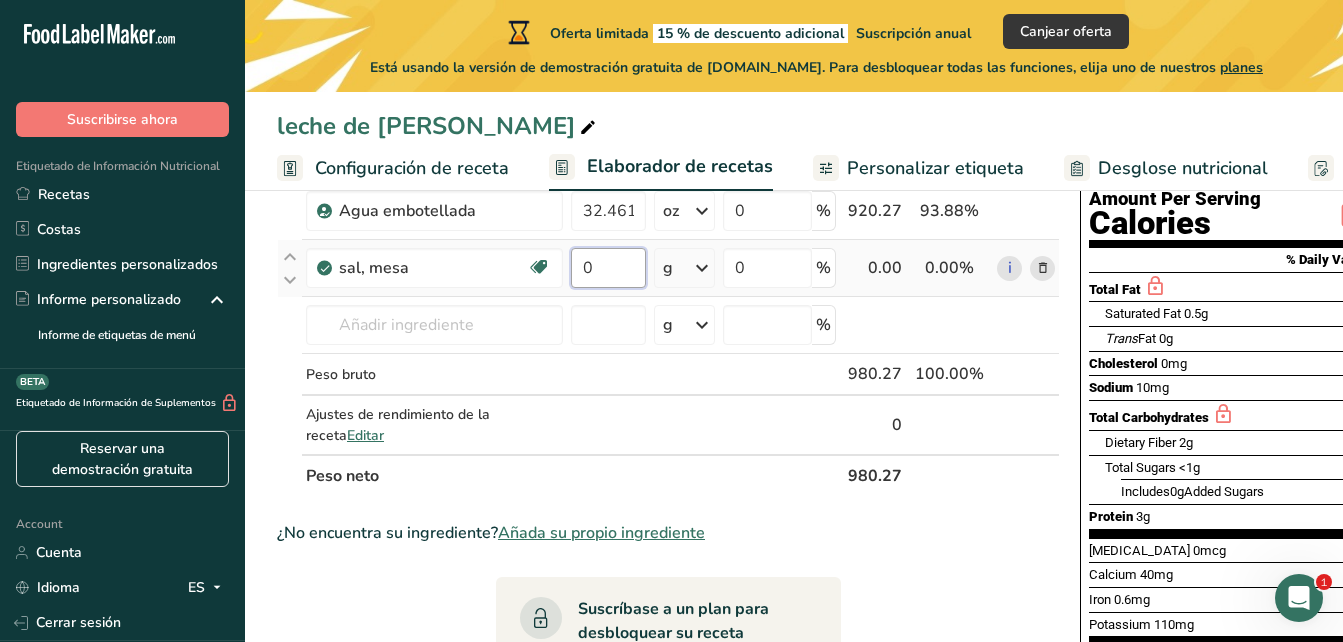 click on "0" at bounding box center (608, 268) 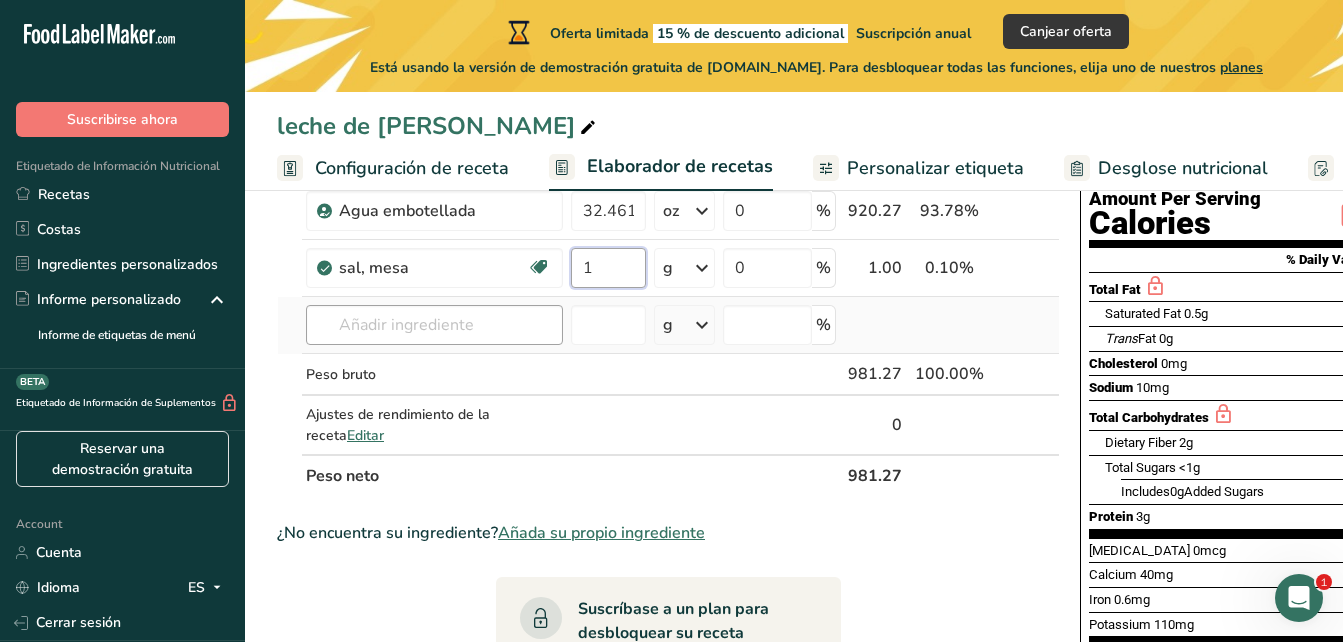 type on "1" 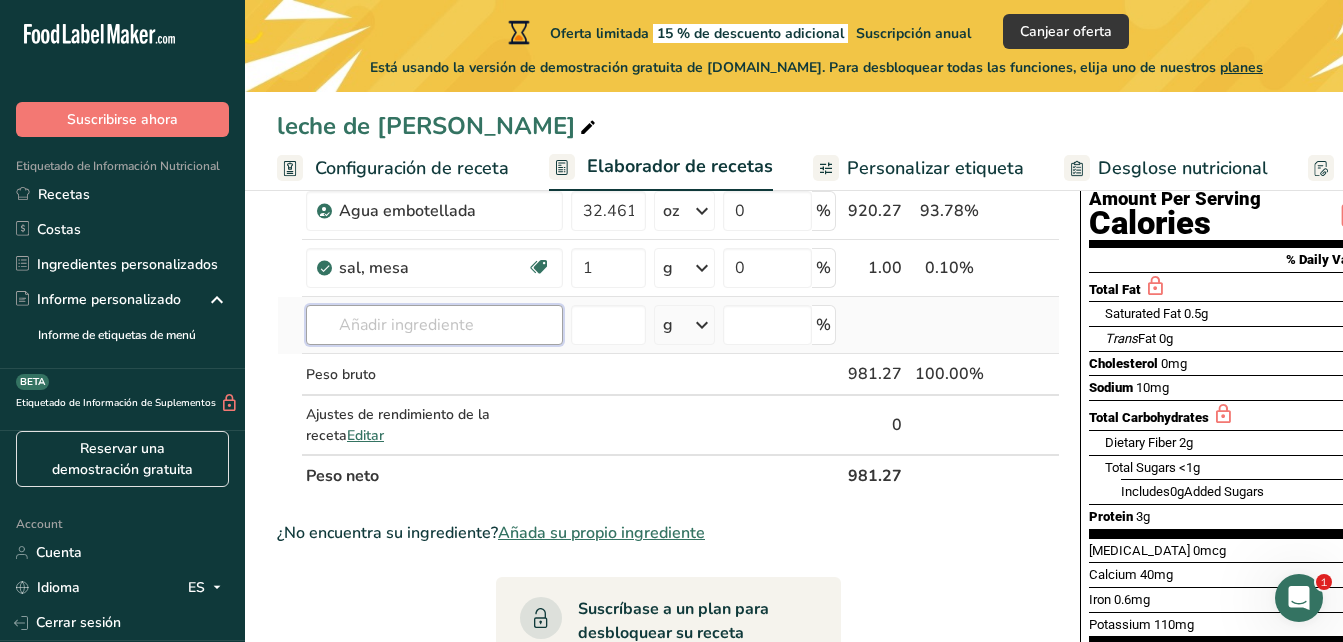 click on "Ingrediente *
Cantidad *
Unidad *
Desperdicio *   .a-a{fill:#347362;}.b-a{fill:#fff;}          Gramos
Porcentaje
nueces, [PERSON_NAME]
Libre de lácteos
Libre de gluten
[GEOGRAPHIC_DATA]
Vegetariano
Libre de soja
60
g
Porciones
1 almond
Unidades de peso
g
kg
mg
Ver más
Unidades de volumen
[GEOGRAPHIC_DATA]
Las unidades de volumen requieren una conversión de densidad. Si conoce la densidad de su ingrediente, introdúzcala a continuación. De lo contrario, haga clic en "RIA", nuestra asistente regulatoria de IA, quien podrá ayudarle.
lb/pie³
g/cm³
Confirmar" at bounding box center (668, 290) 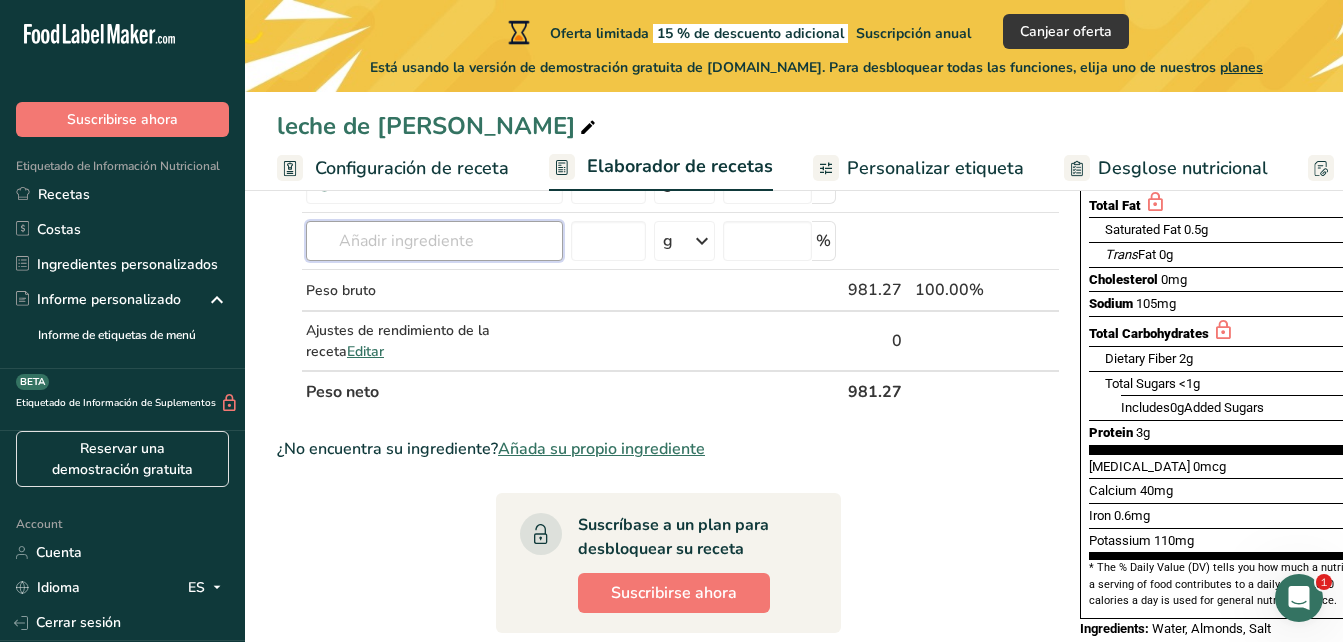 scroll, scrollTop: 283, scrollLeft: 0, axis: vertical 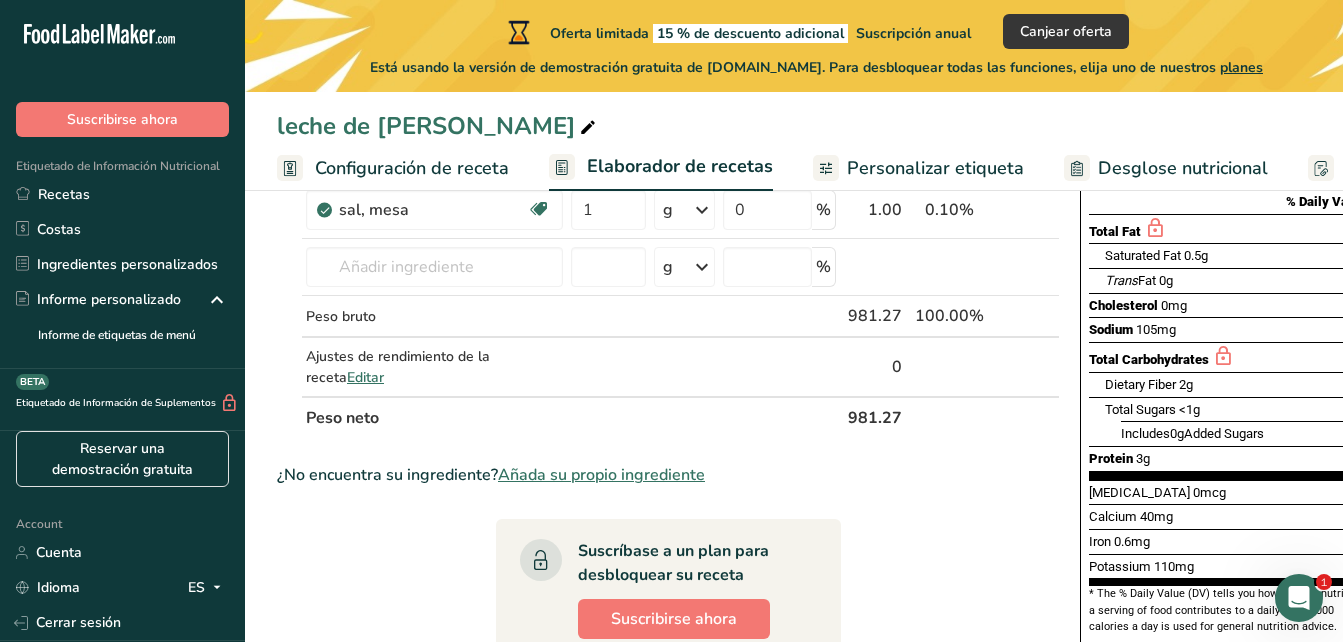 click on "Añadir ingredientes
Administrar receta         Eliminar receta             Duplicar receta               Escalar receta               Guardar como subreceta   .a-a{fill:#347362;}.b-a{fill:#fff;}                                 Desglose nutricional                 Tarjeta de la receta
Novedad
Informe de patrón de aminoácidos             Historial de actividad
Descargar
Elija su estilo de etiqueta preferido
Etiqueta estándar FDA
Etiqueta estándar FDA
El formato más común para etiquetas de información nutricional en cumplimiento con el tipo de letra, estilo y requisitos de la FDA.
Etiqueta tabular FDA
Un formato de etiqueta conforme a las regulaciones de la FDA presentado en una disposición tabular (horizontal).
Etiqueta lineal FDA" at bounding box center (794, 537) 